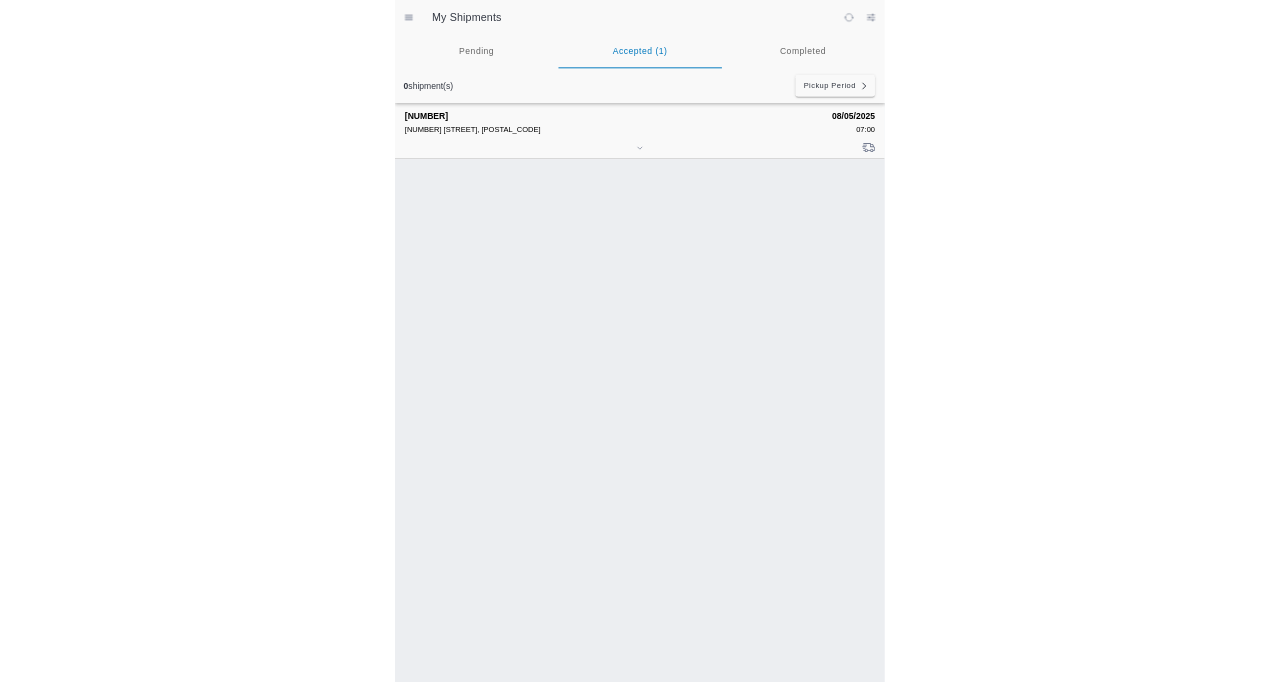 scroll, scrollTop: 0, scrollLeft: 0, axis: both 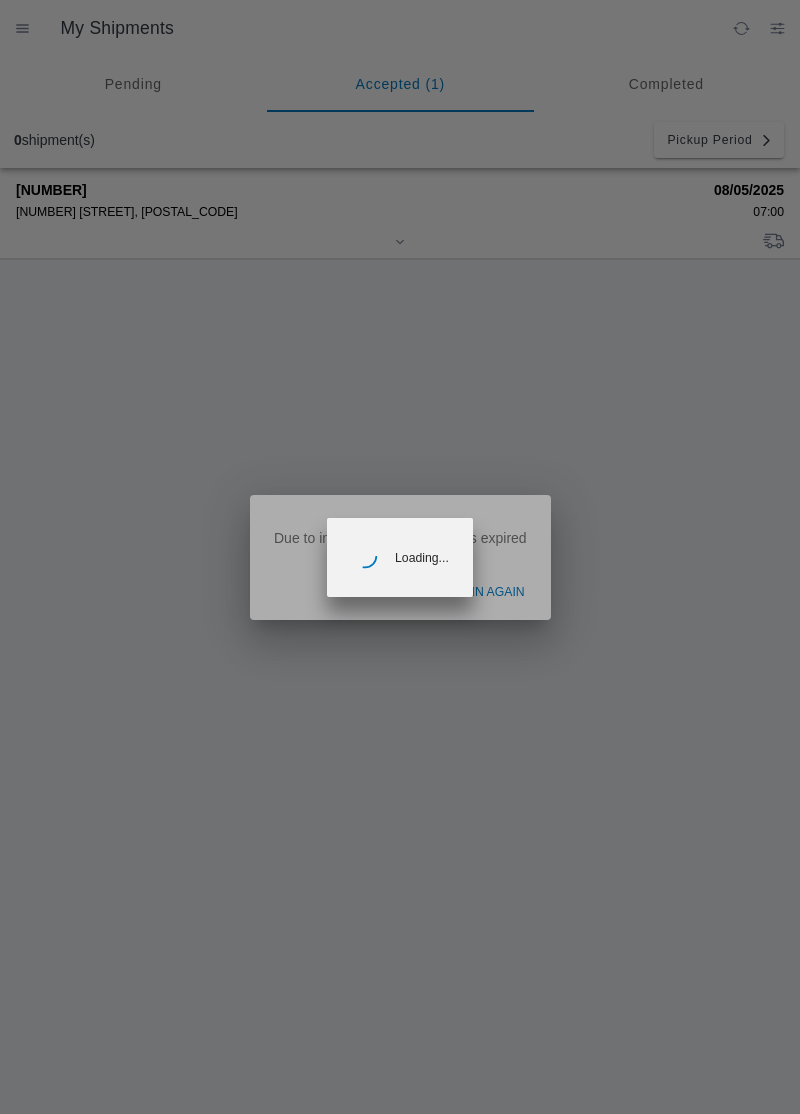 click at bounding box center (400, 557) 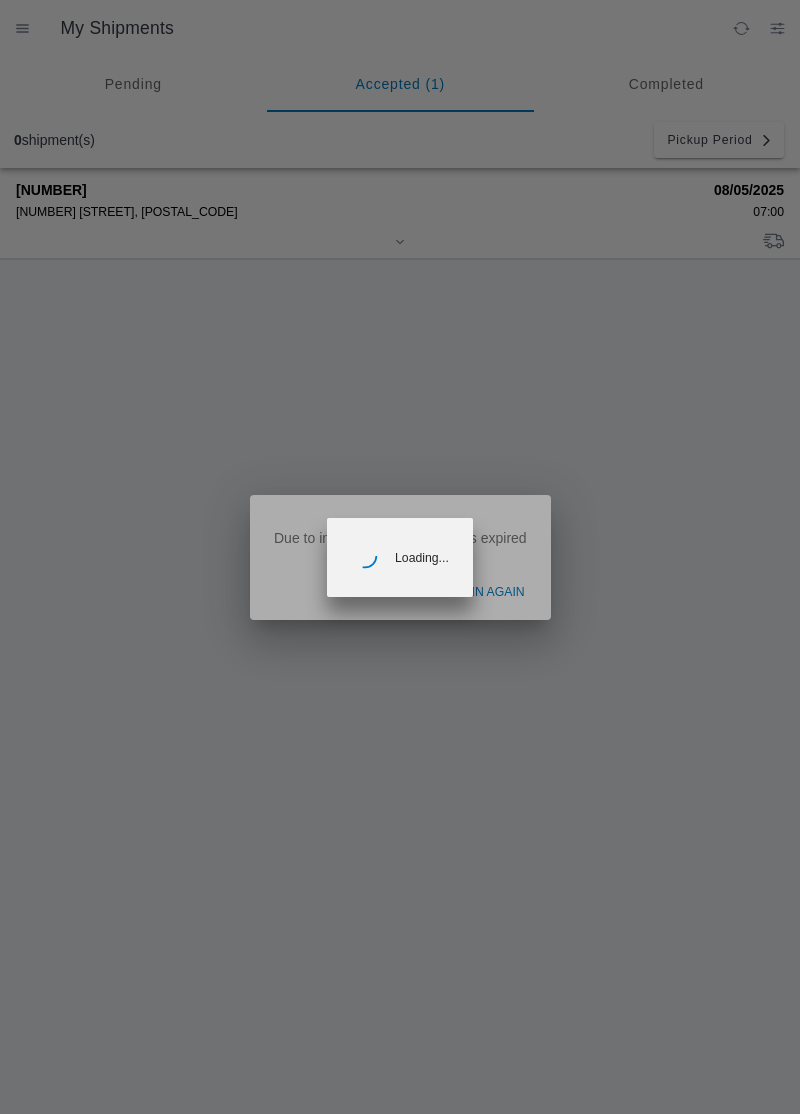 click at bounding box center (400, 557) 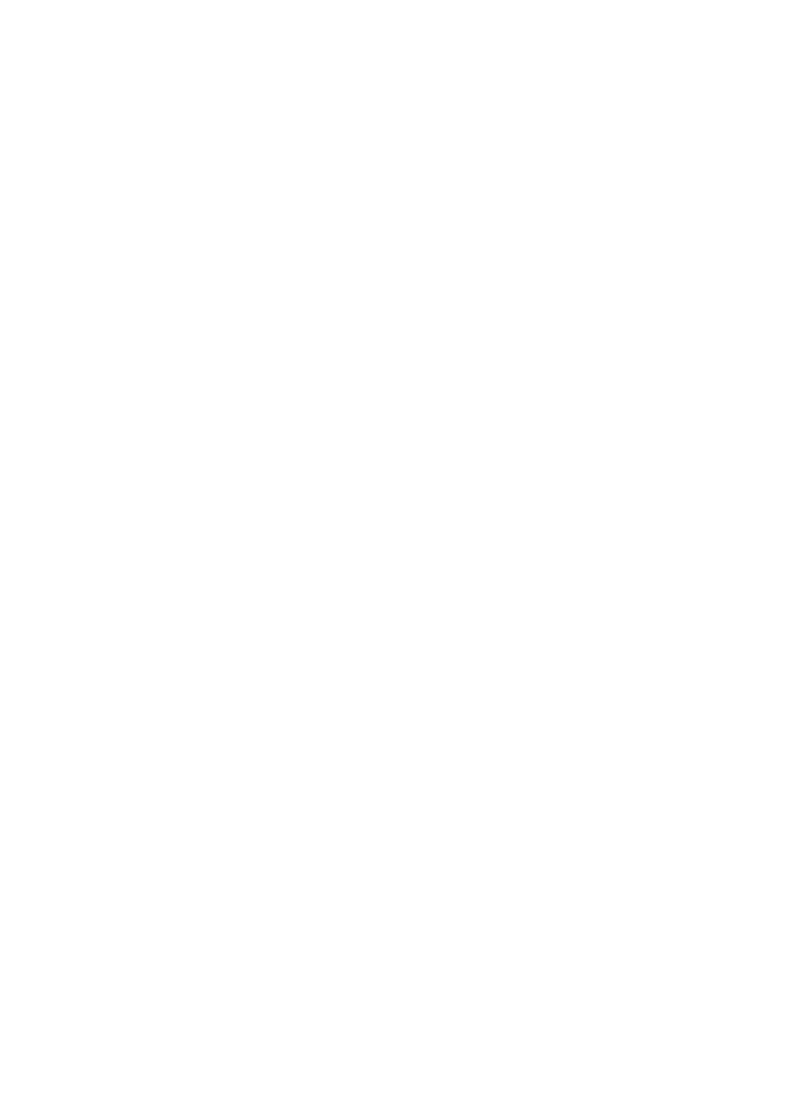 scroll, scrollTop: 0, scrollLeft: 0, axis: both 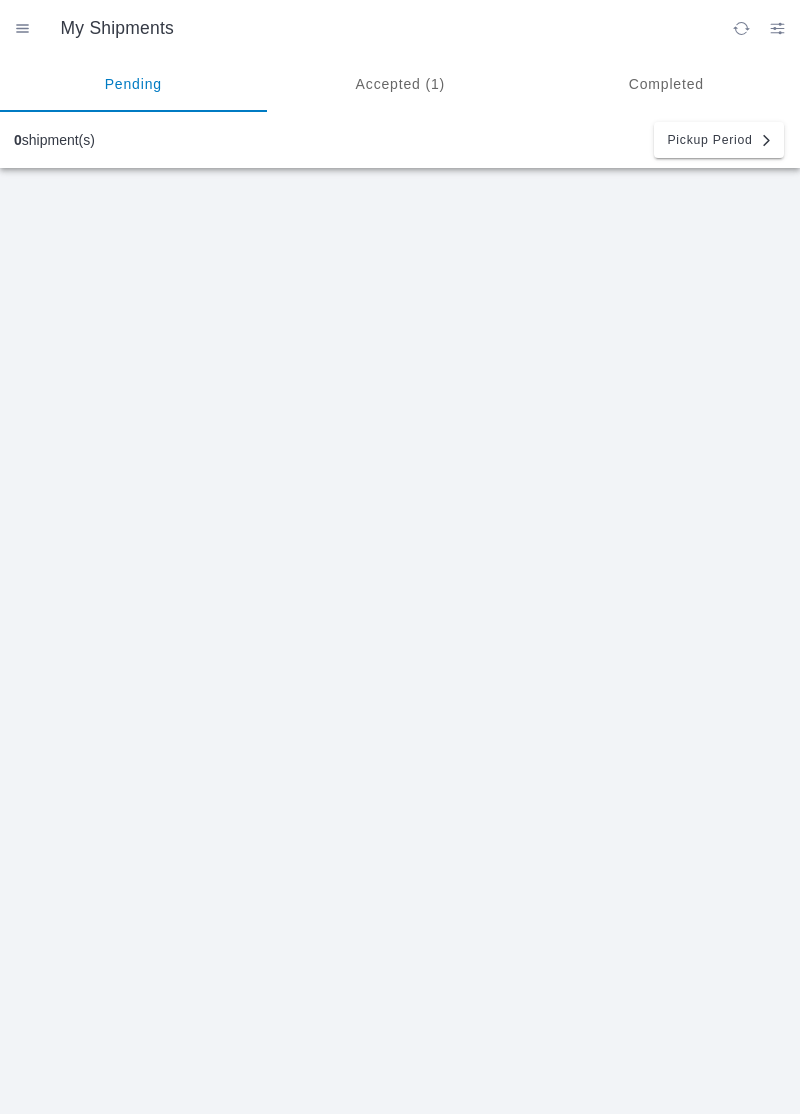 click on "Accepted (1)" at bounding box center (400, 84) 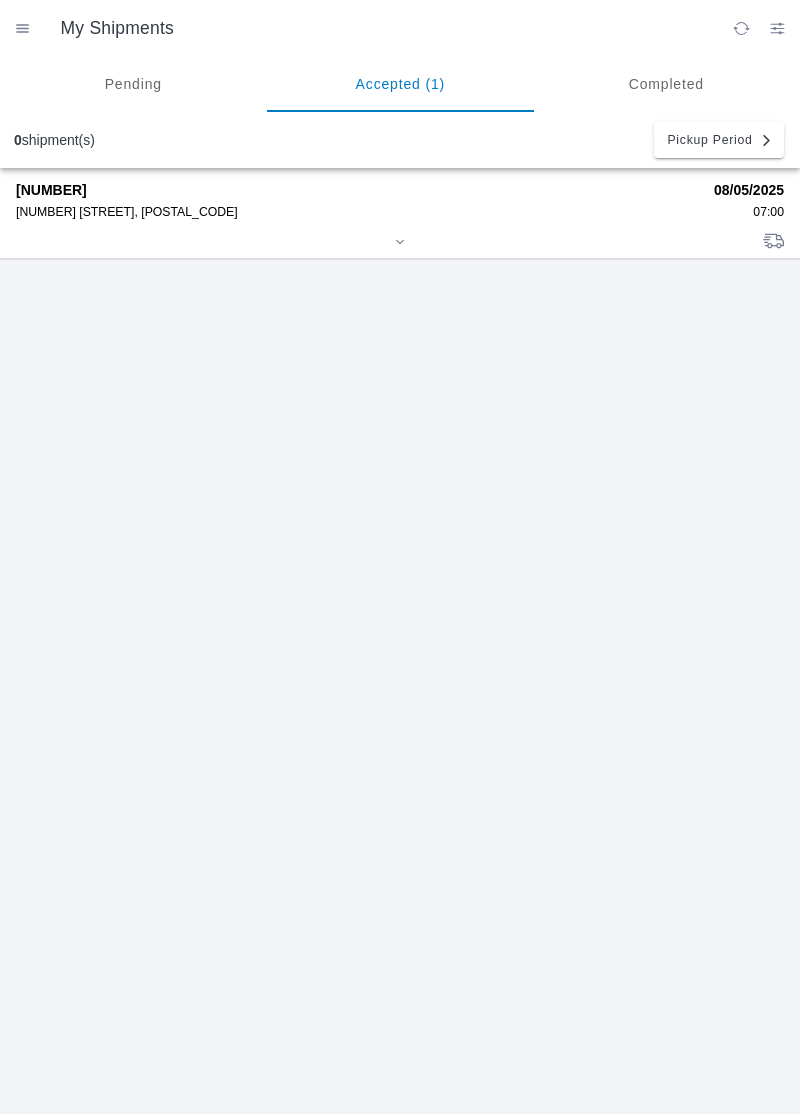click on "[NUMBER] [STREET], [POSTAL_CODE]" 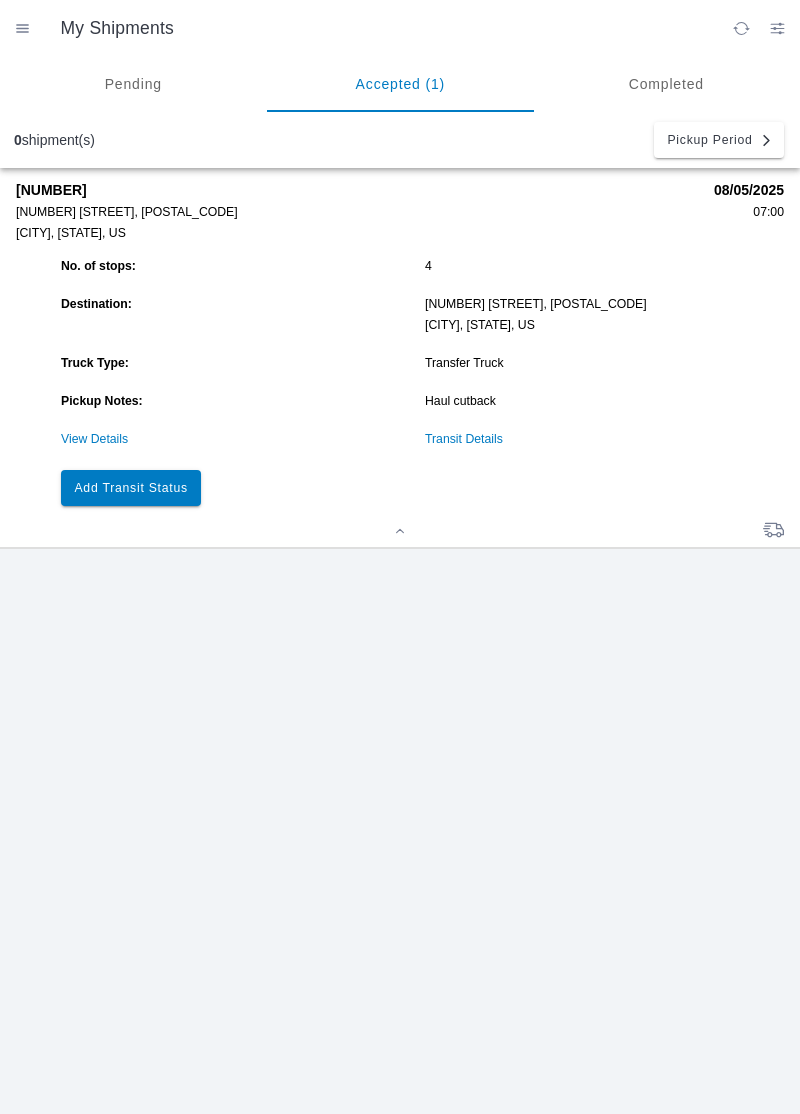 click on "Add Transit Status" 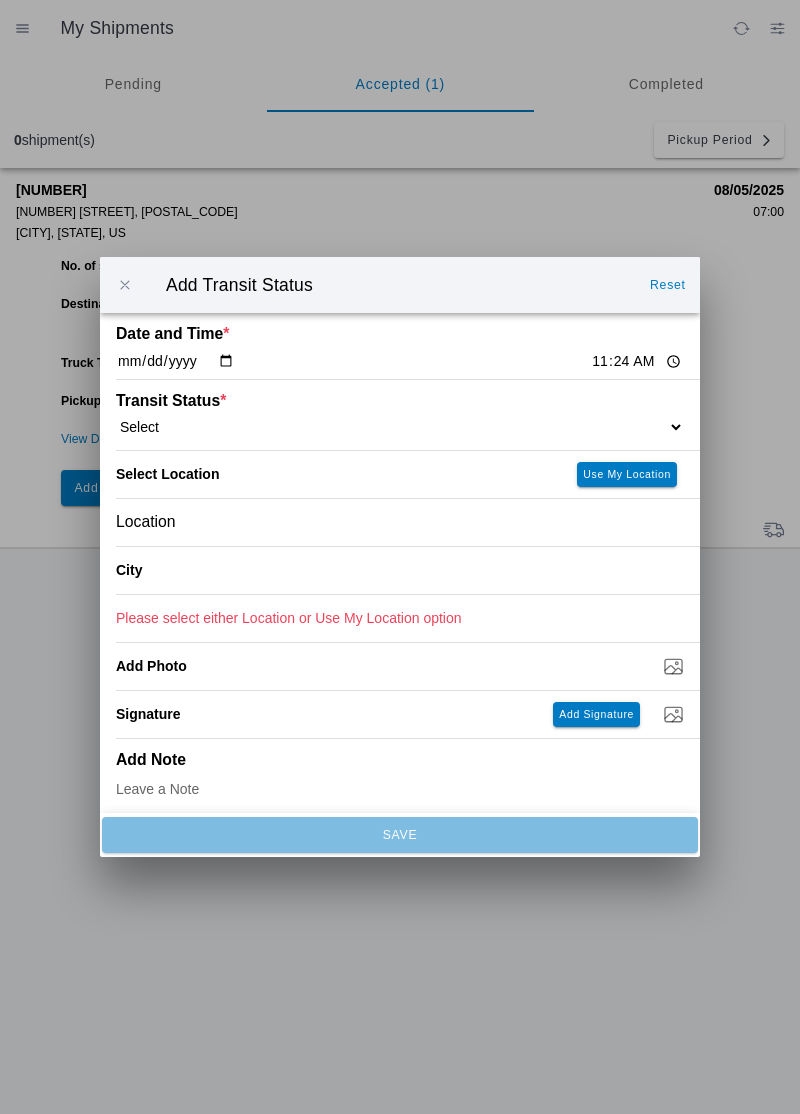 click on "11:24" 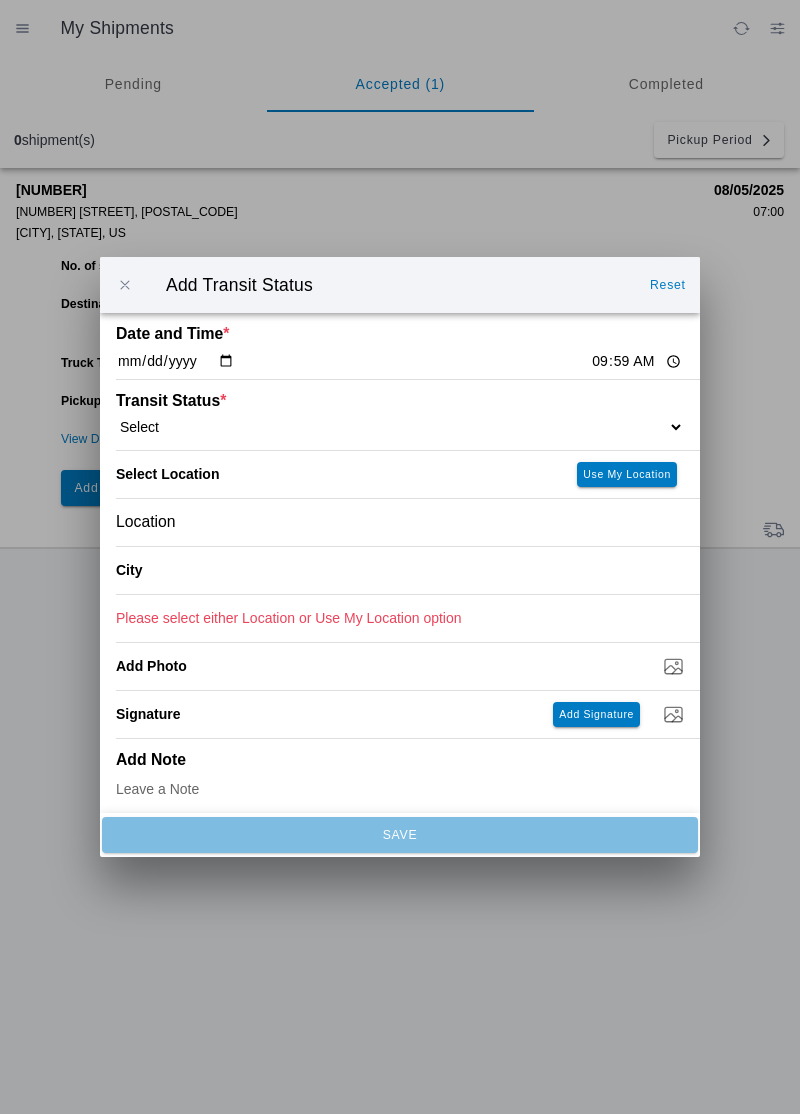 click on "Select  Arrive at Drop Off   Arrive at Pickup   Break Start   Break Stop   Depart Drop Off   Depart Pickup   Shift Complete" 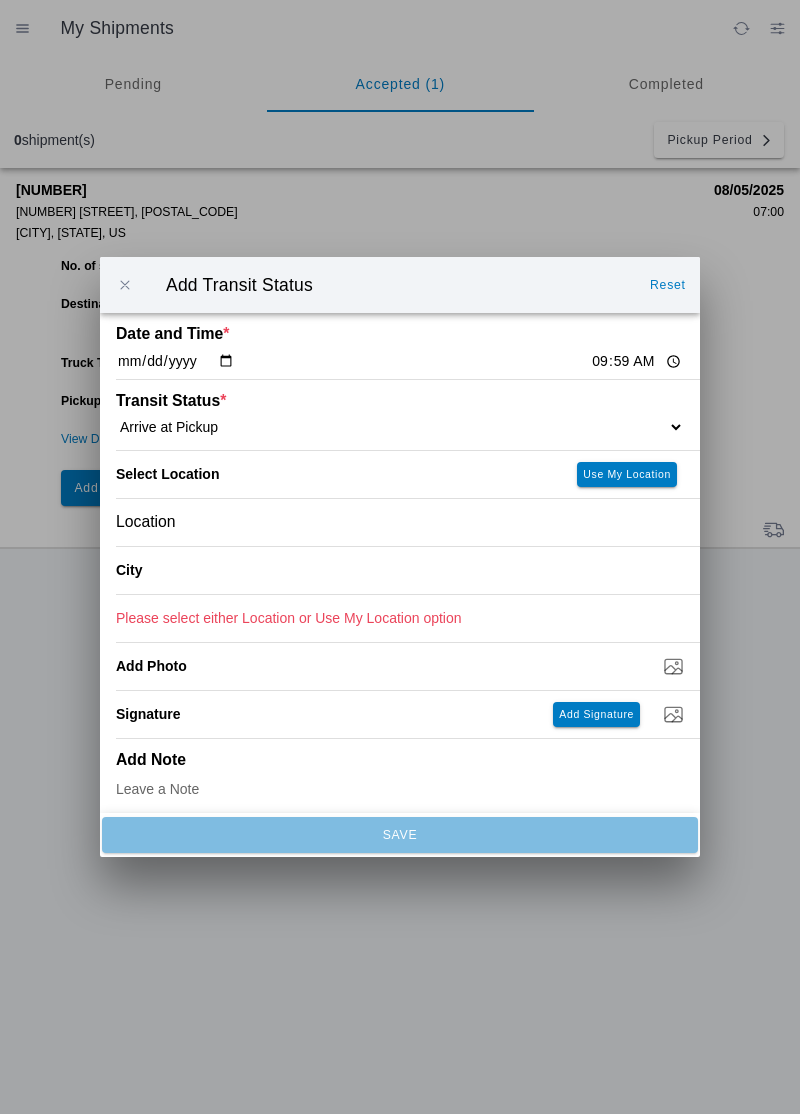 select on "ARVPULOC" 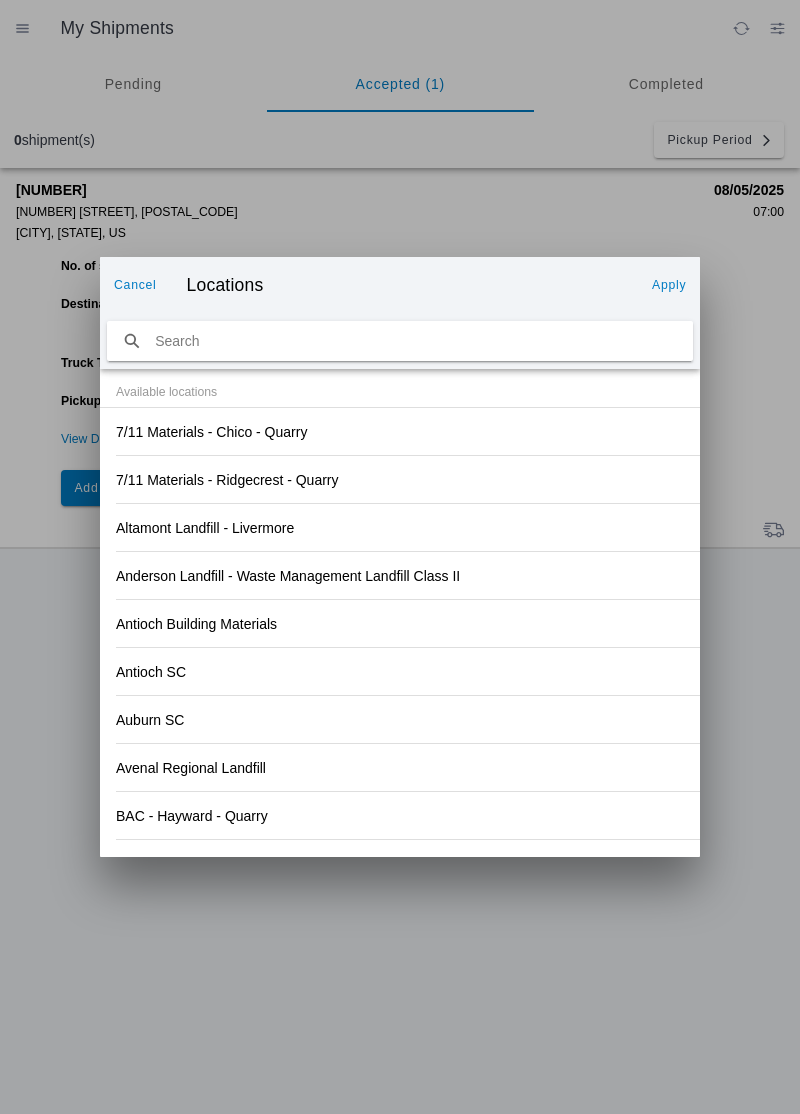 click on "Antioch Building Materials" 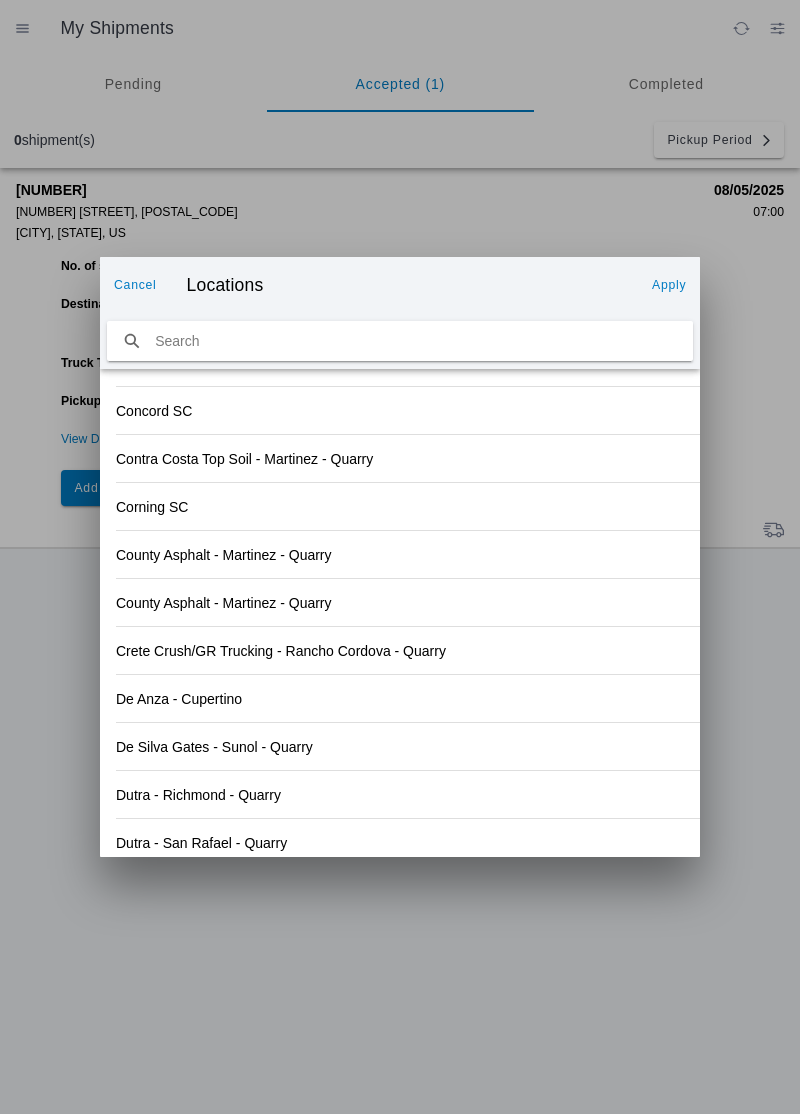 scroll, scrollTop: 1632, scrollLeft: 0, axis: vertical 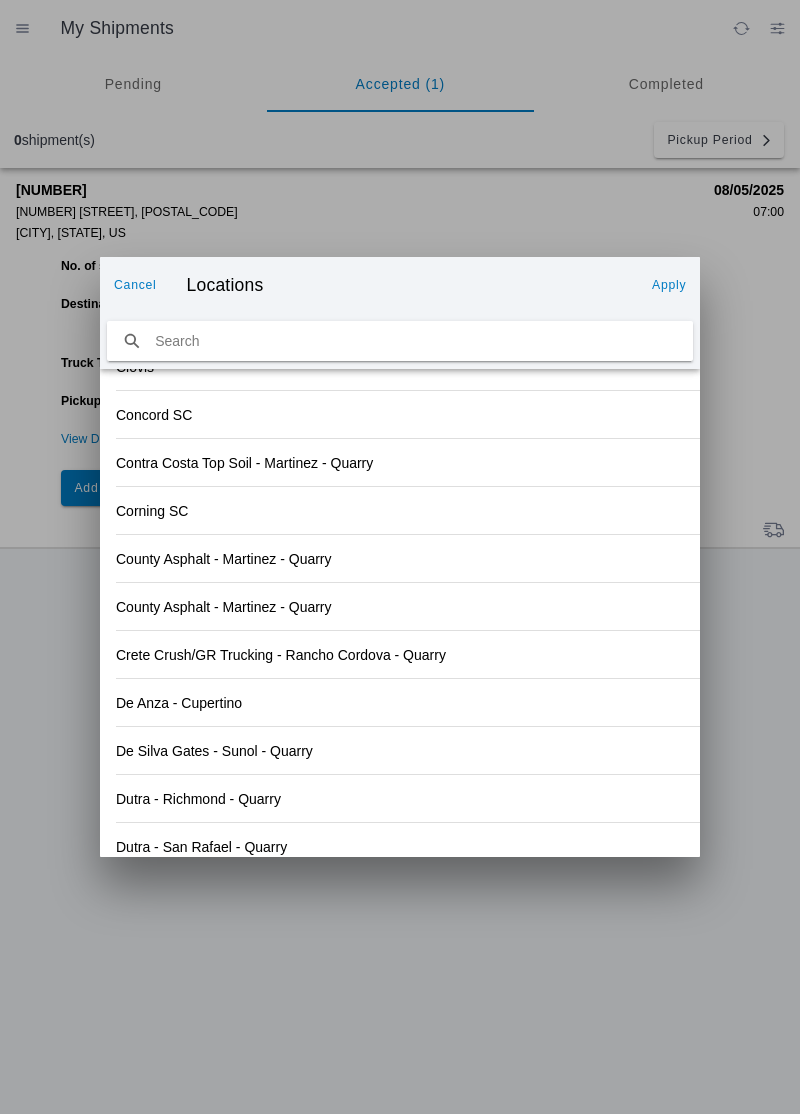 click at bounding box center [400, 341] 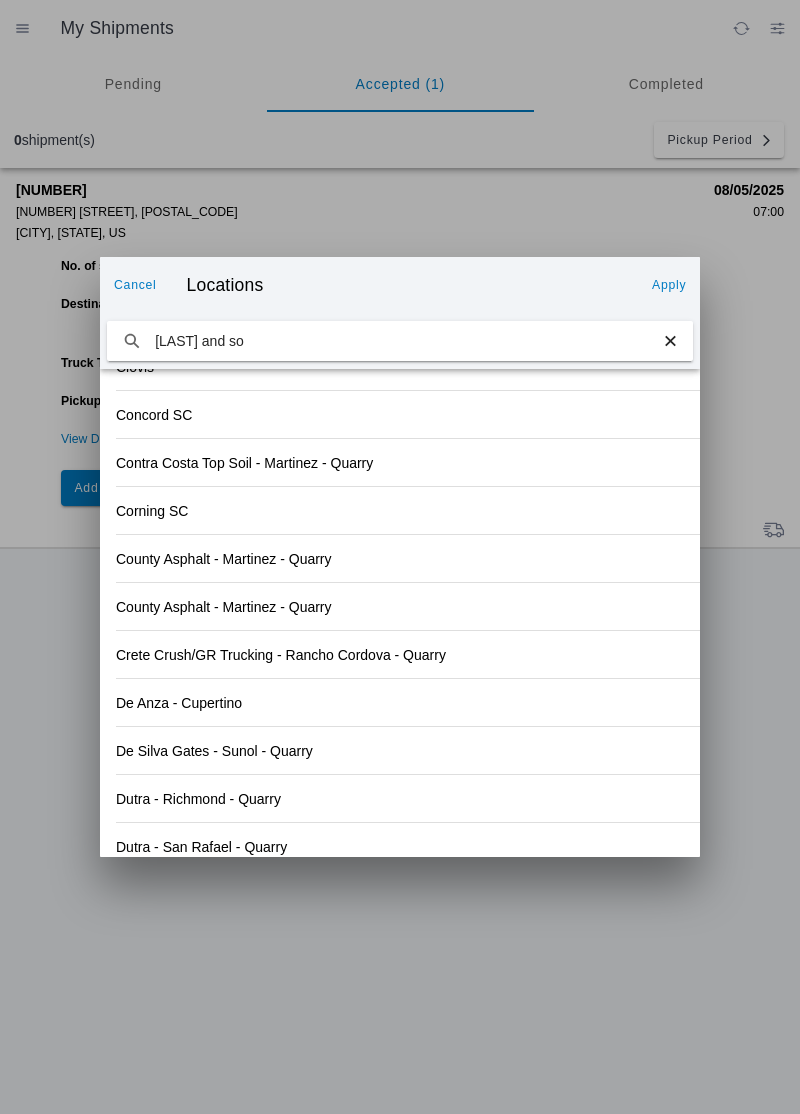 type on "[LAST] and son" 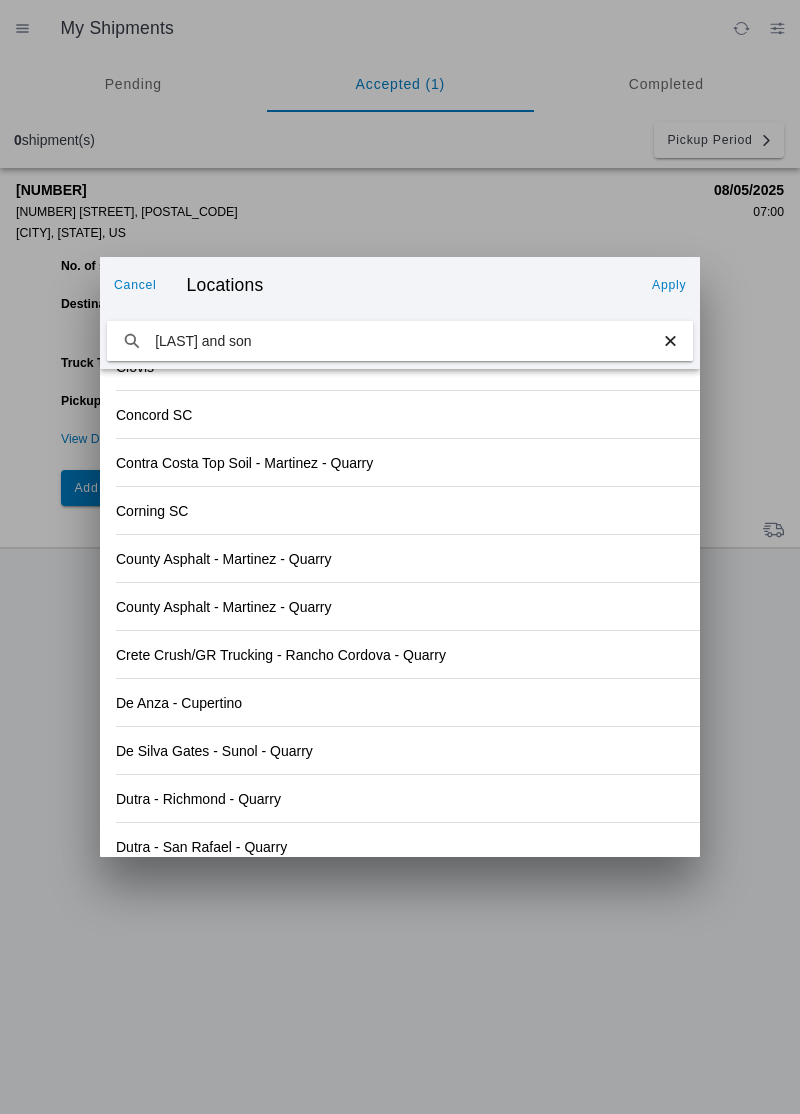 click 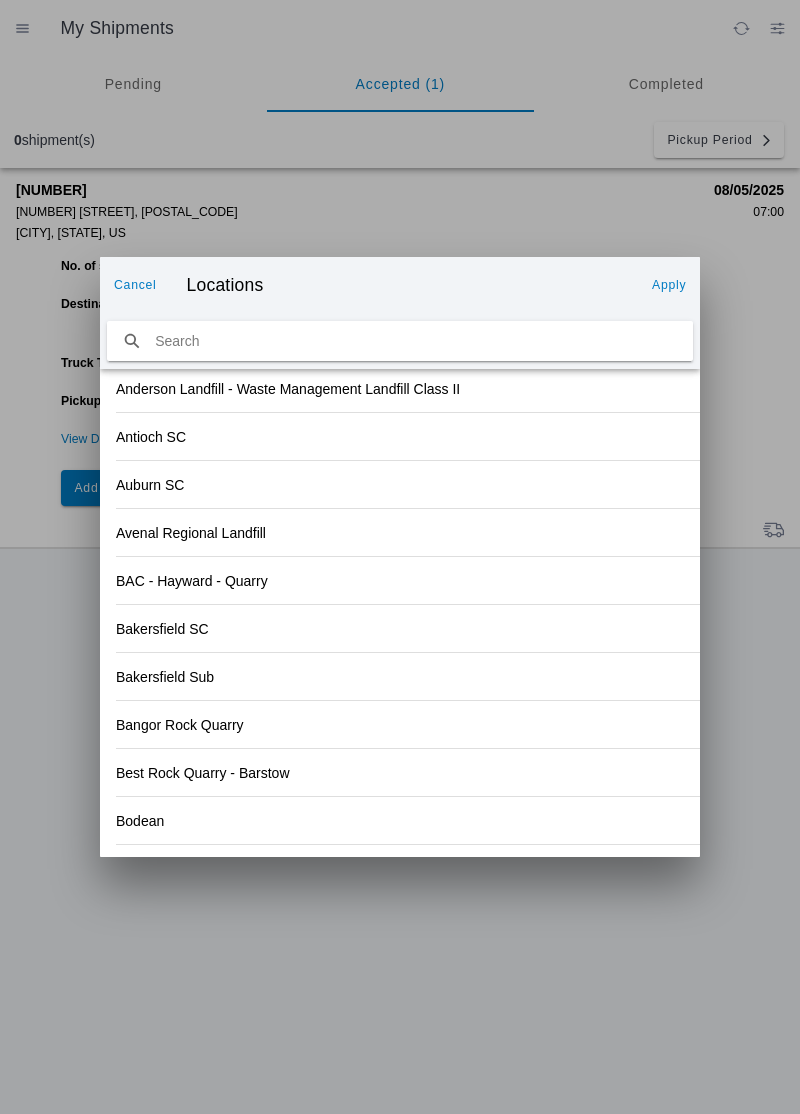 scroll, scrollTop: 0, scrollLeft: 0, axis: both 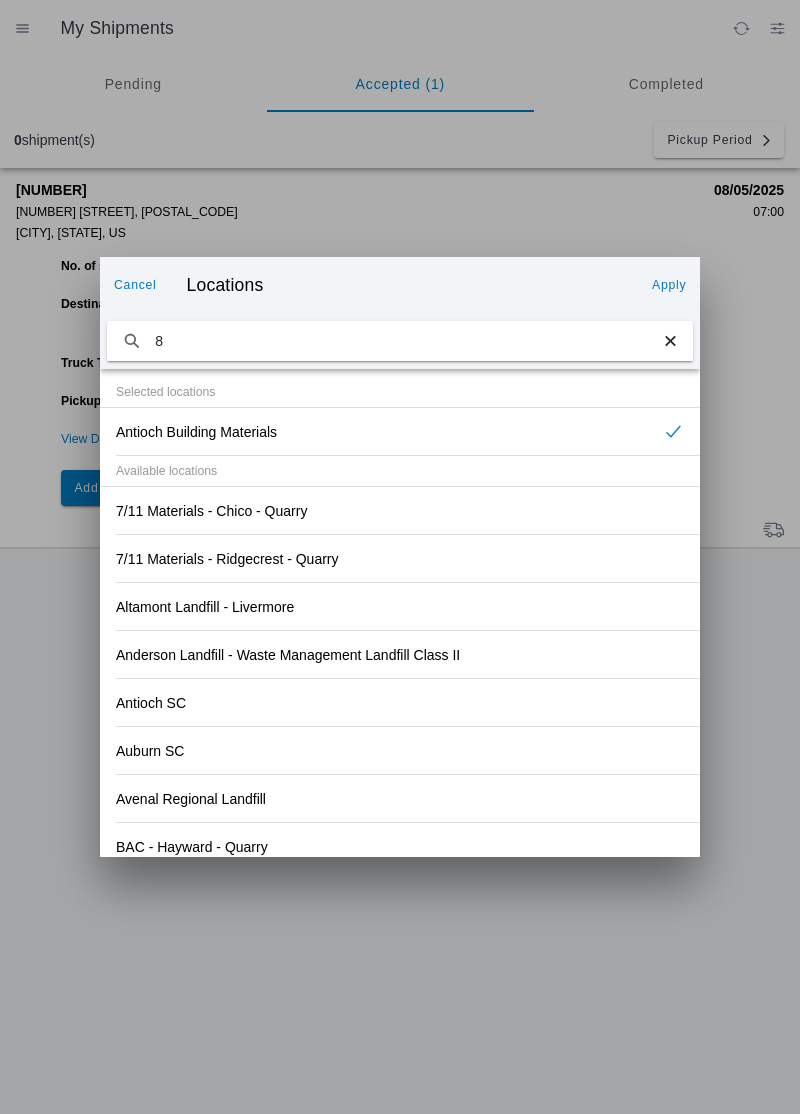 type on "8" 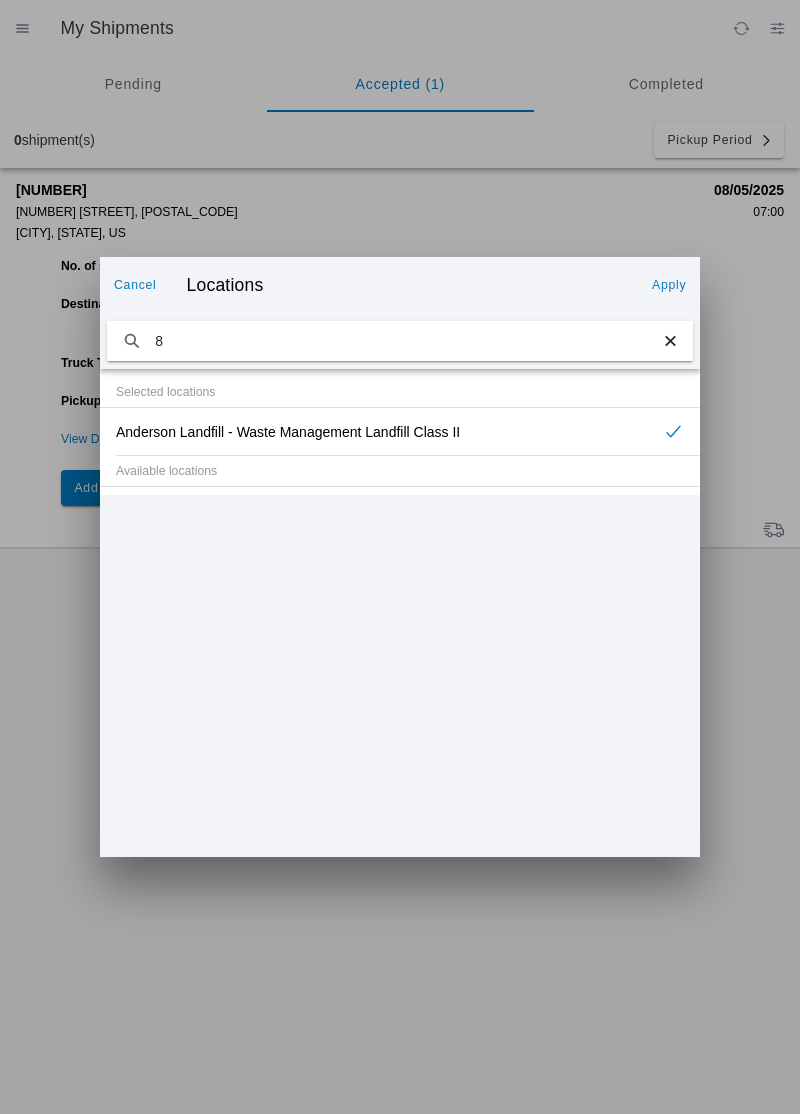 click on "Cancel" at bounding box center (0, 0) 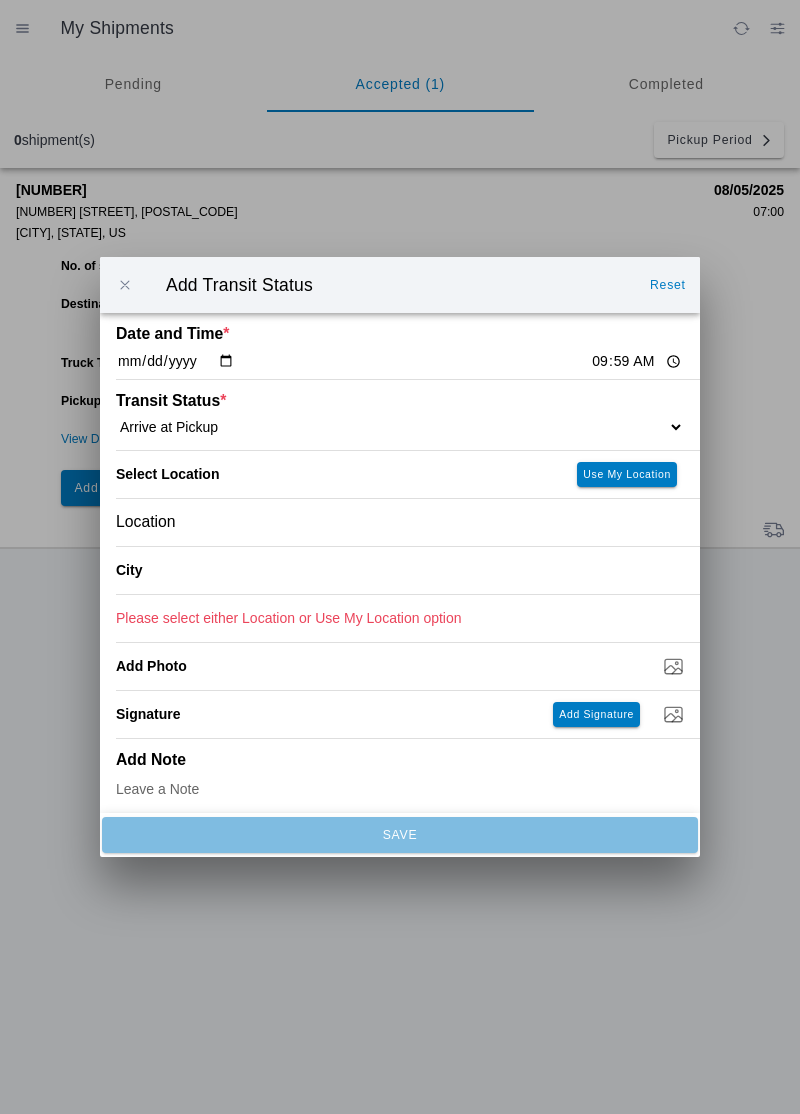 click on "Use My Location" 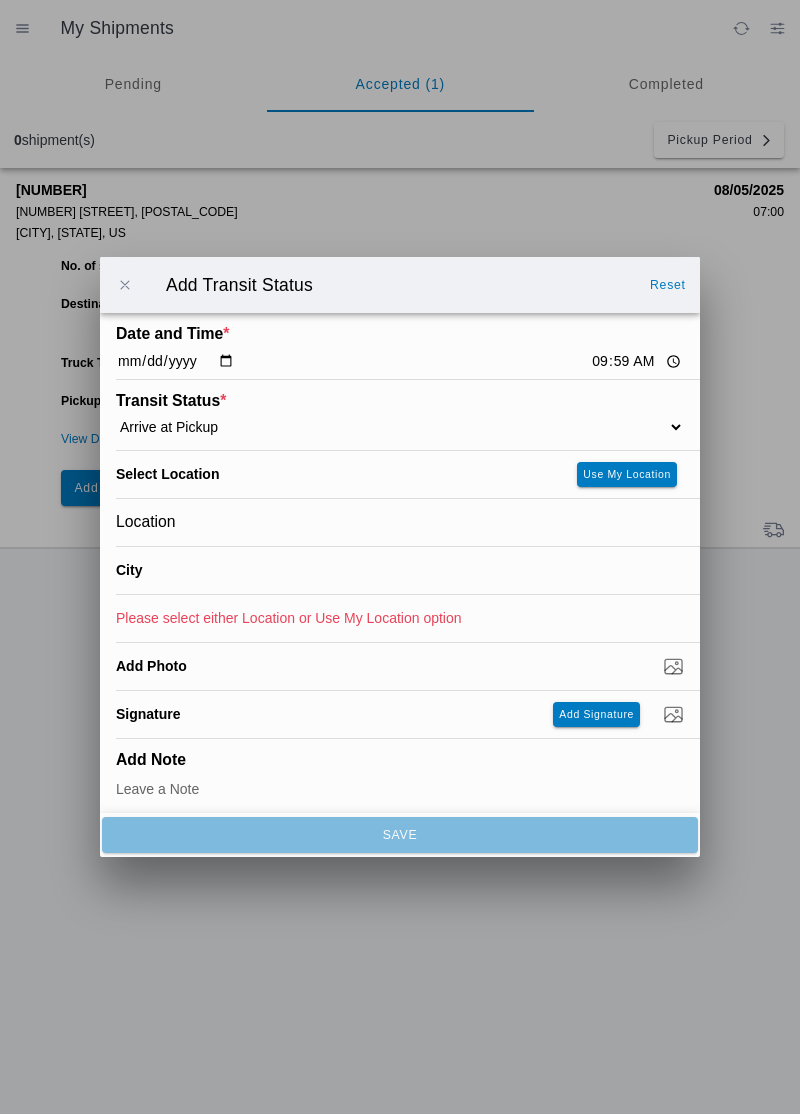 type on "Oroville" 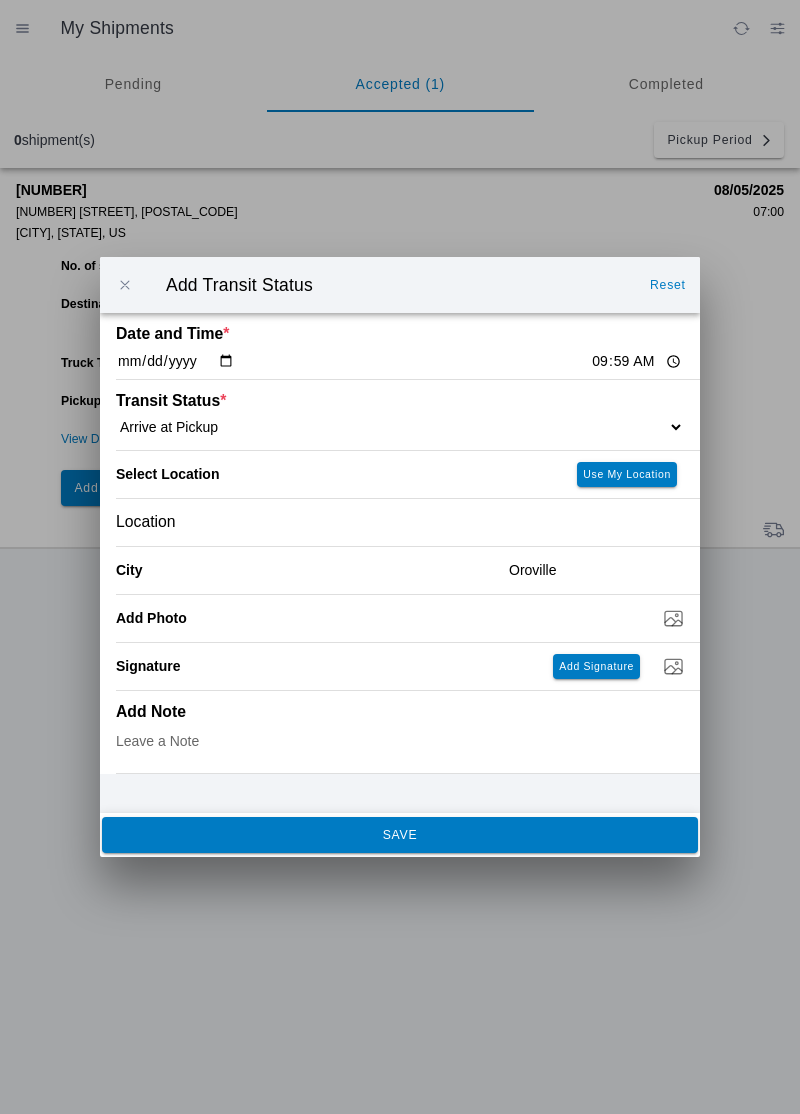 click on "SAVE" 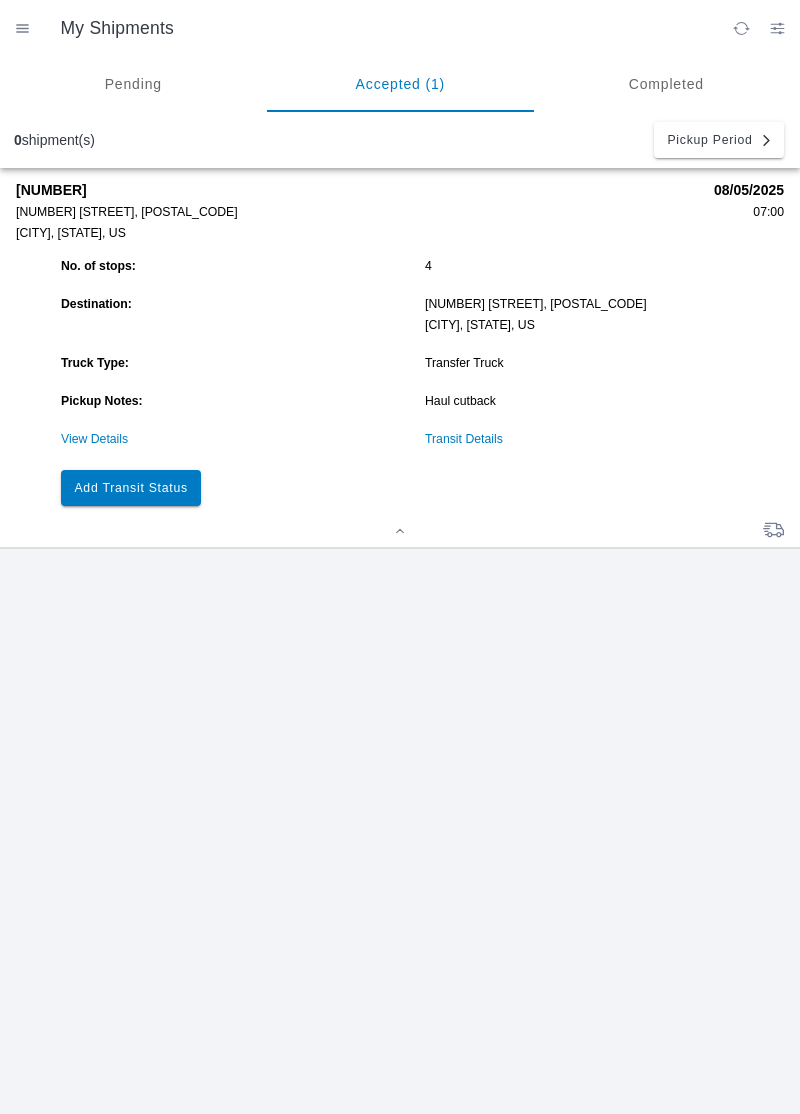 click on "Add Transit Status" 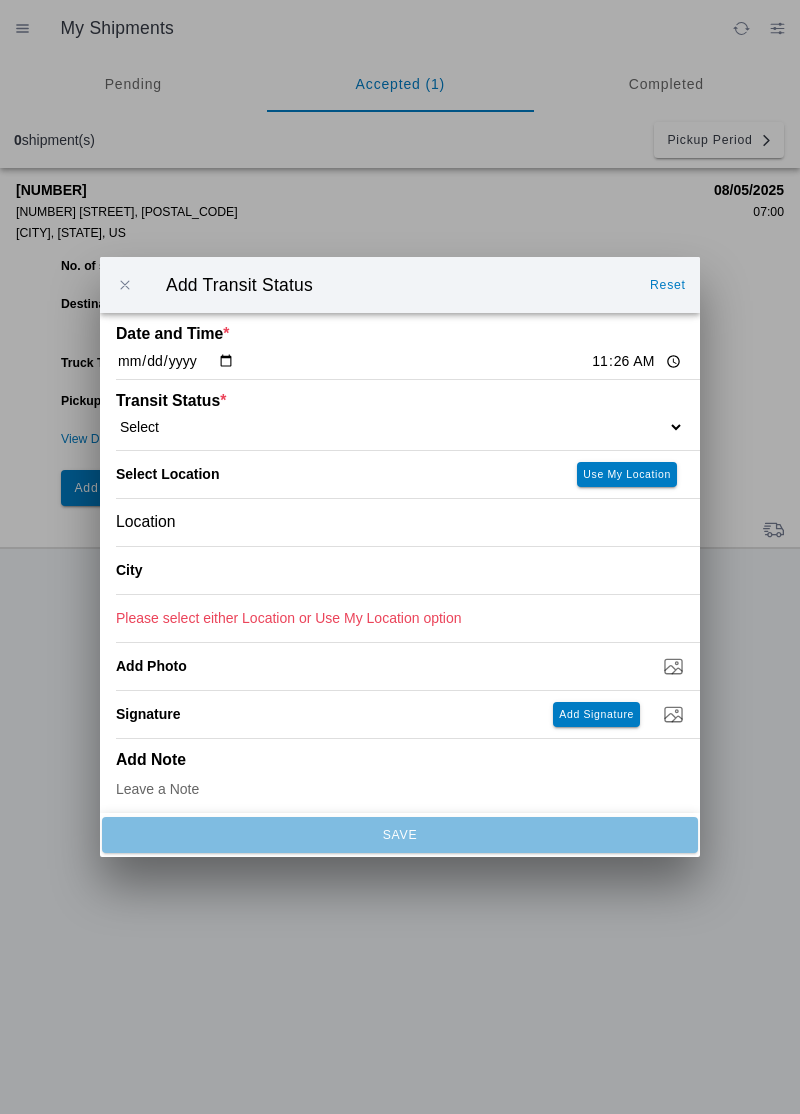 click on "11:26" 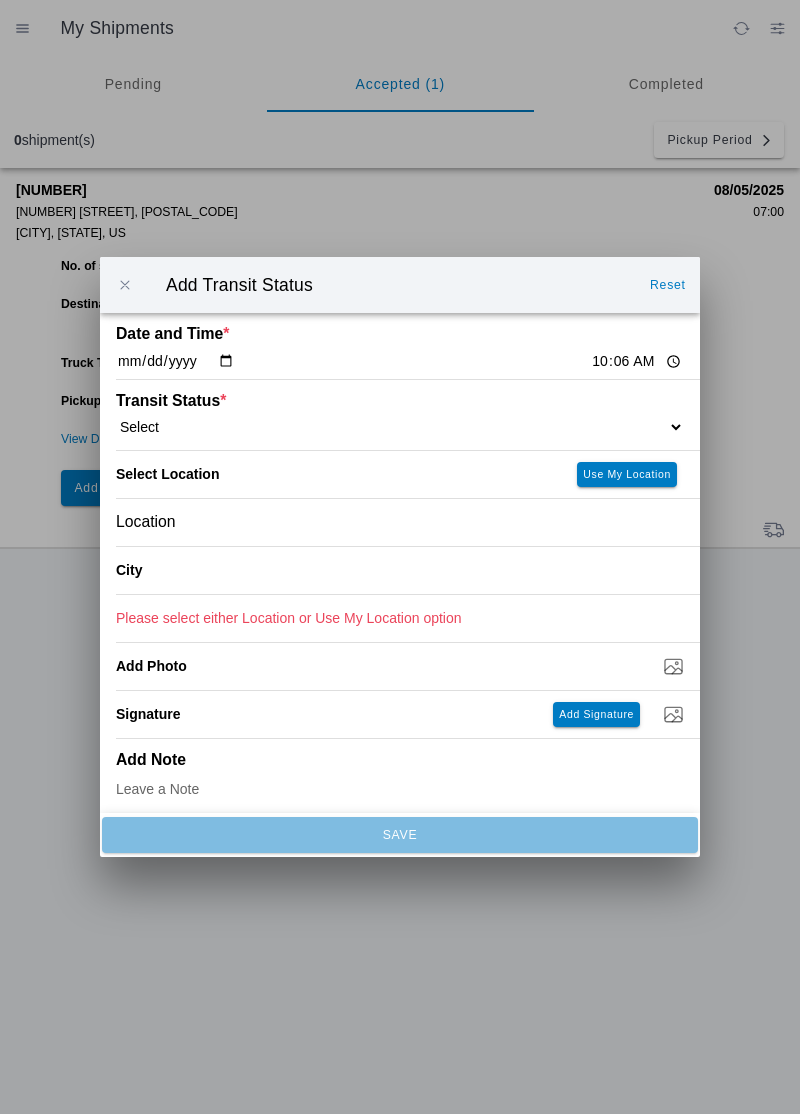 click on "Select  Arrive at Drop Off   Arrive at Pickup   Break Start   Break Stop   Depart Drop Off   Depart Pickup   Shift Complete" 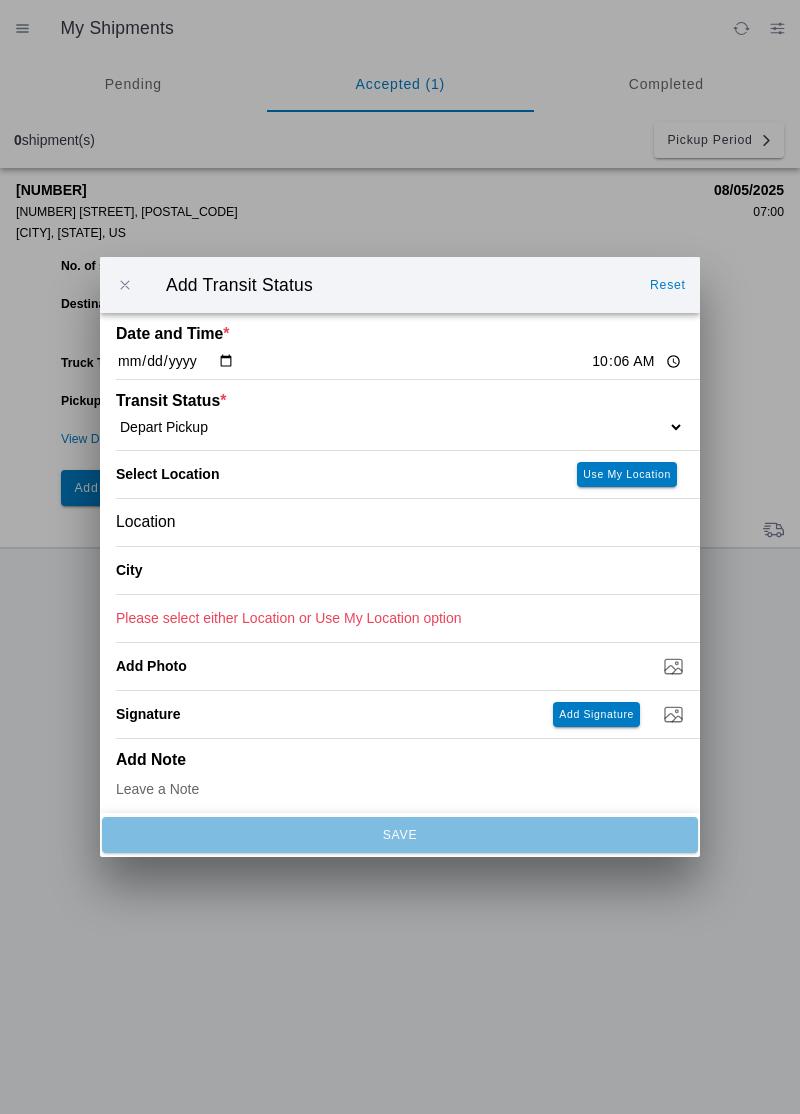 select on "DPTPULOC" 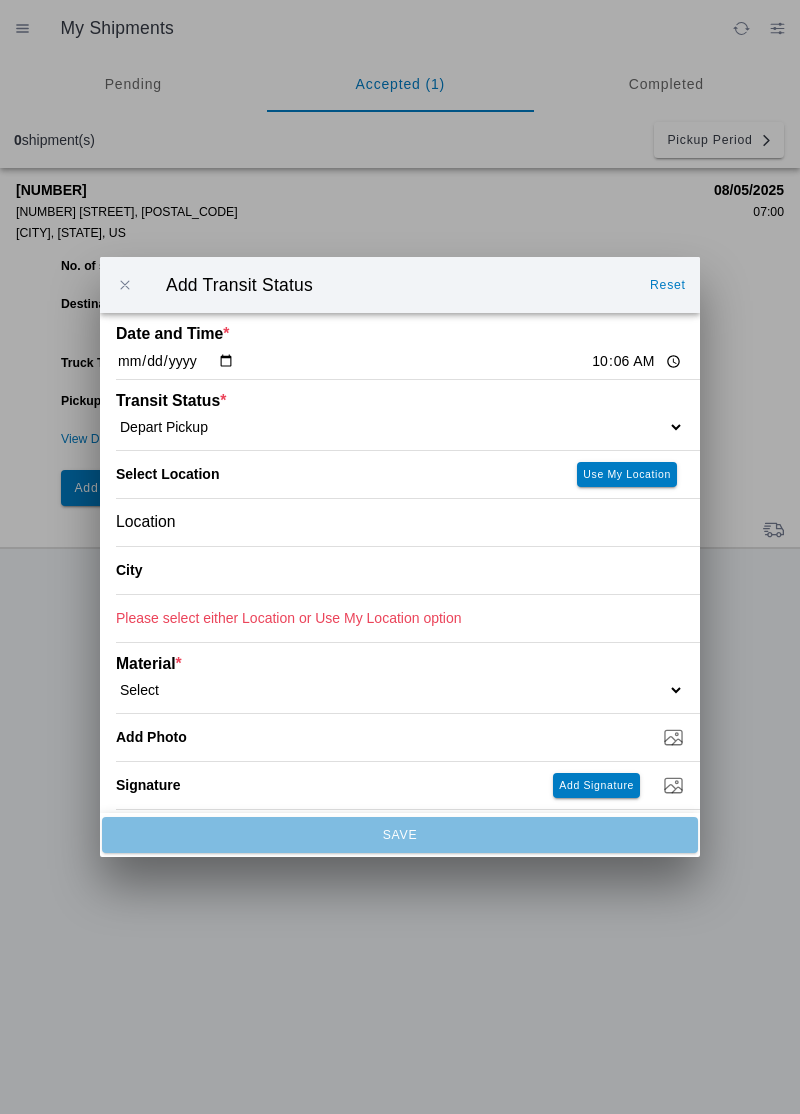 click on "Use My Location" 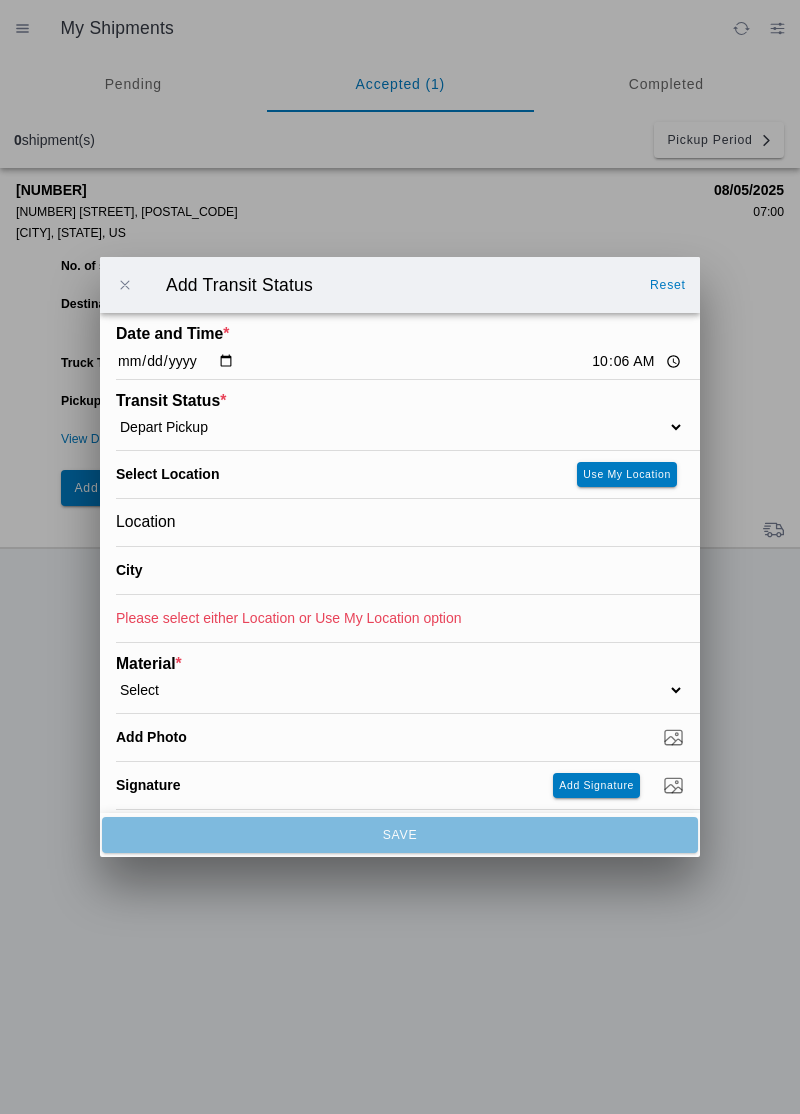 type on "Oroville" 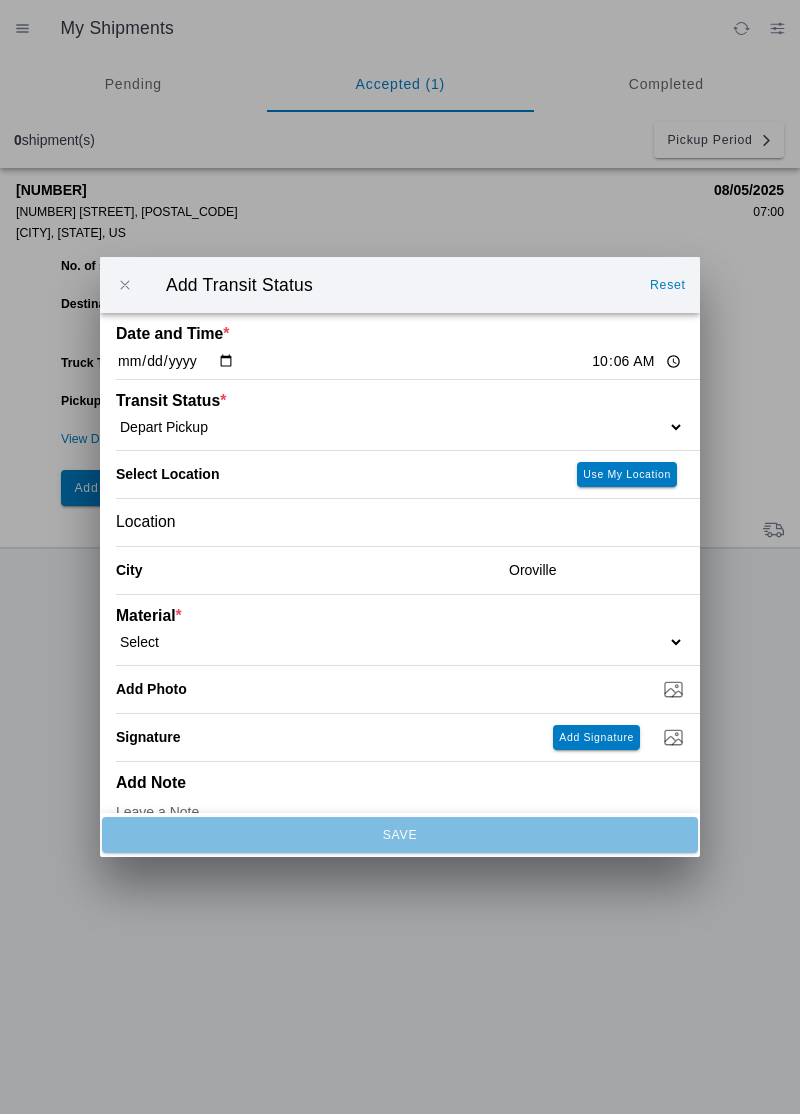 click on "Select  1" x 3" Rock   1" x 4" Rock   2" x 4" Rock   Asphalt Cold Patch   Backfill Spec Lapis Sand (EMS 4123)   Backfill Spec Sand (EMS 4123)   Base Rock (Class 2)   Broken Concrete/Asphalt   C-Ballast   Crushed Base Rock (3/4")   D-Ballast   Drain Rock (1.5")   Drain Rock (3/4")   Dry Spoils   Oversized Concrete/Asphalt   Palletized EZ Street   Premium Asphalt Cold Patch   Recycled Base Rock (Class 2)   Rip Rap   Top Soil" 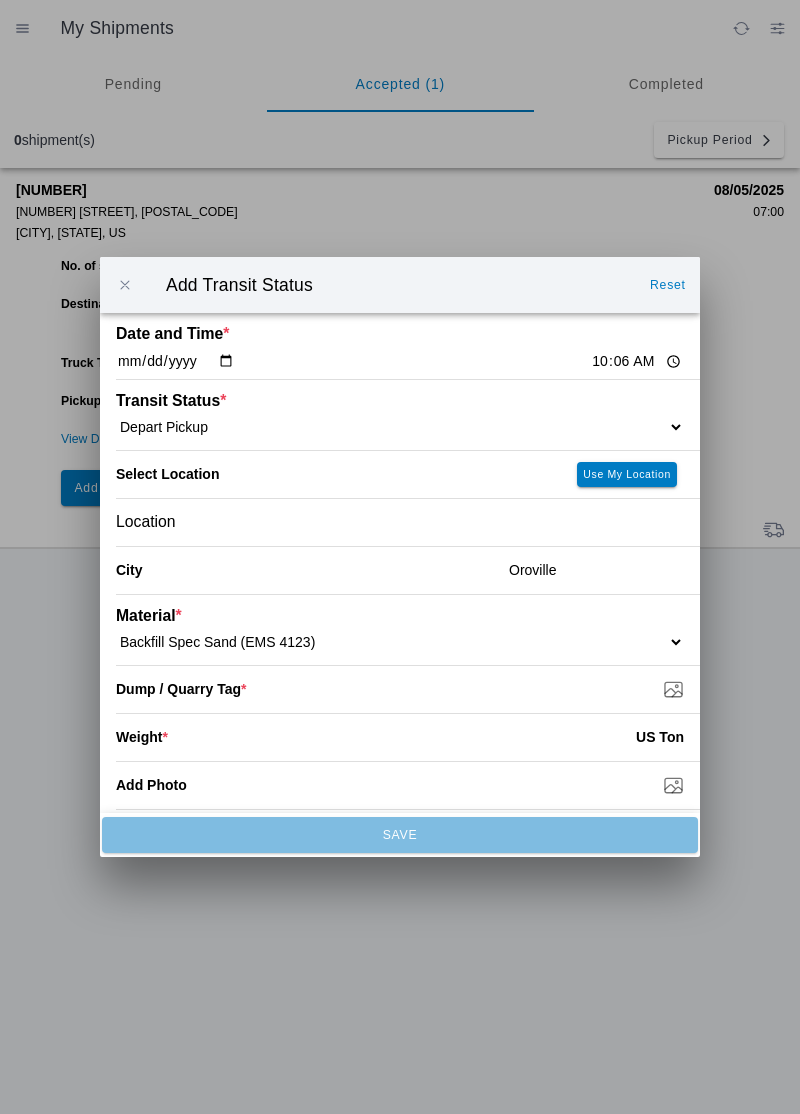 click on "Dump / Quarry Tag  *" at bounding box center [408, 689] 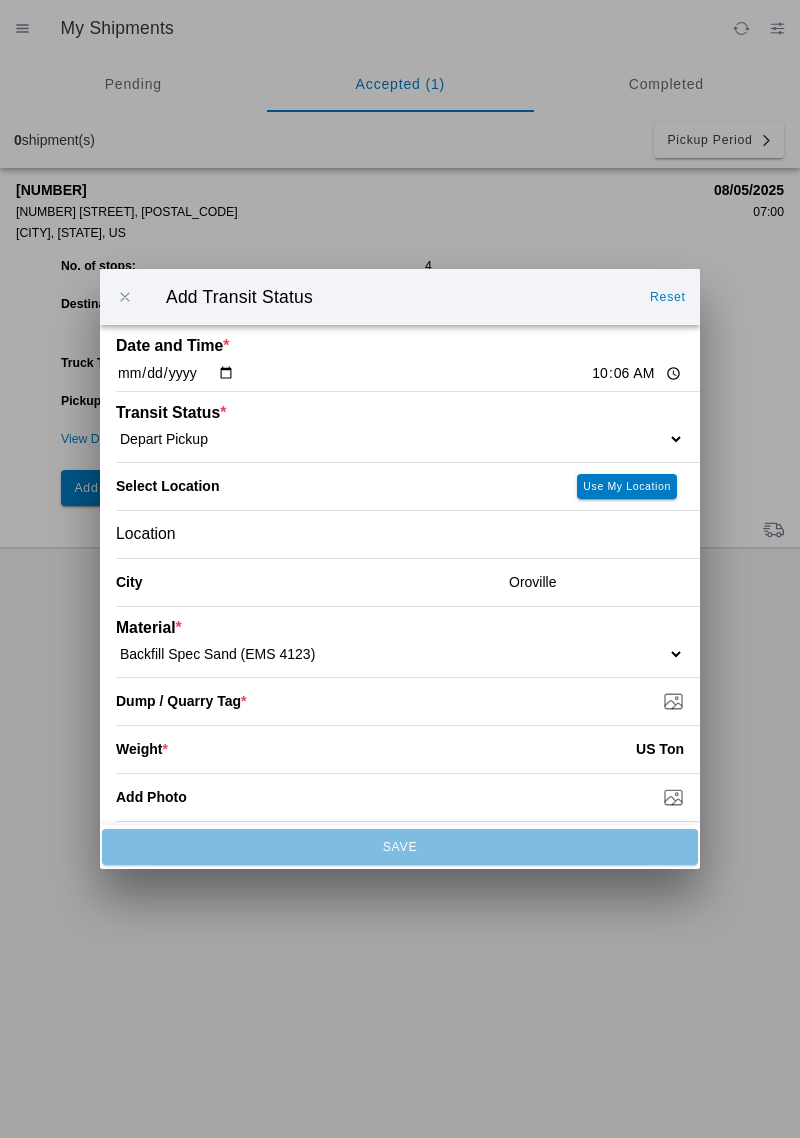 type on "C:\fakepath\[NUMBER].jpg" 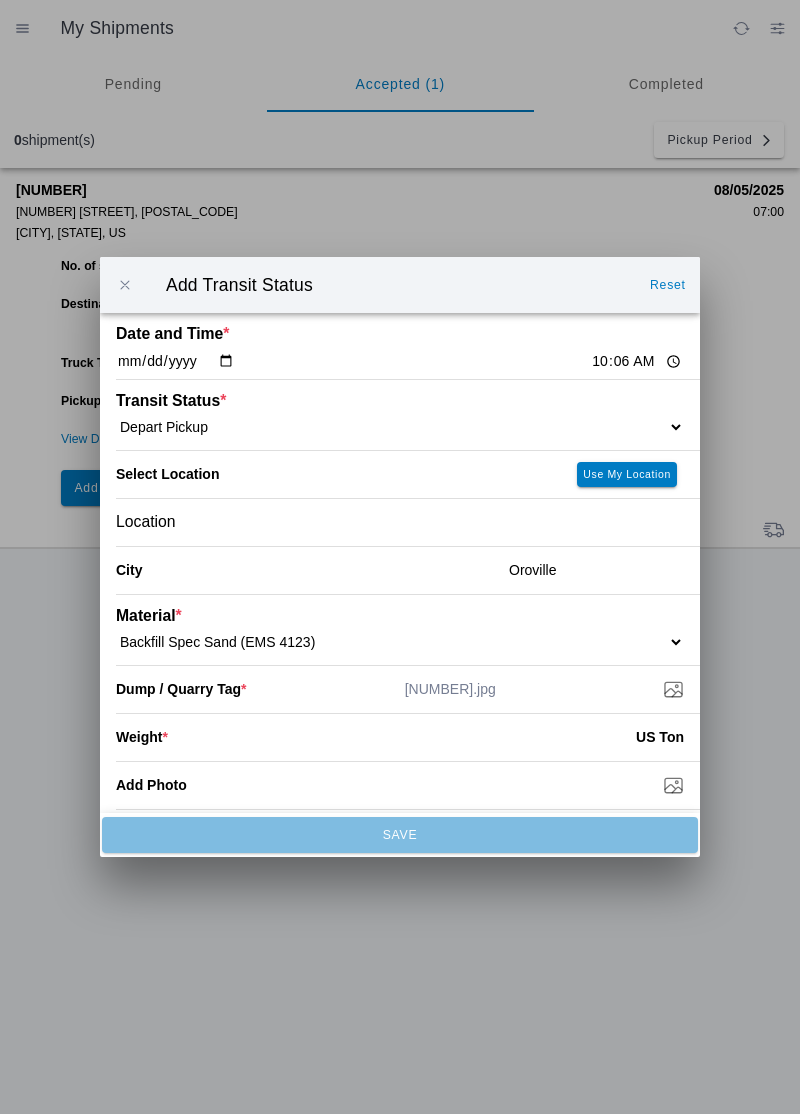 click 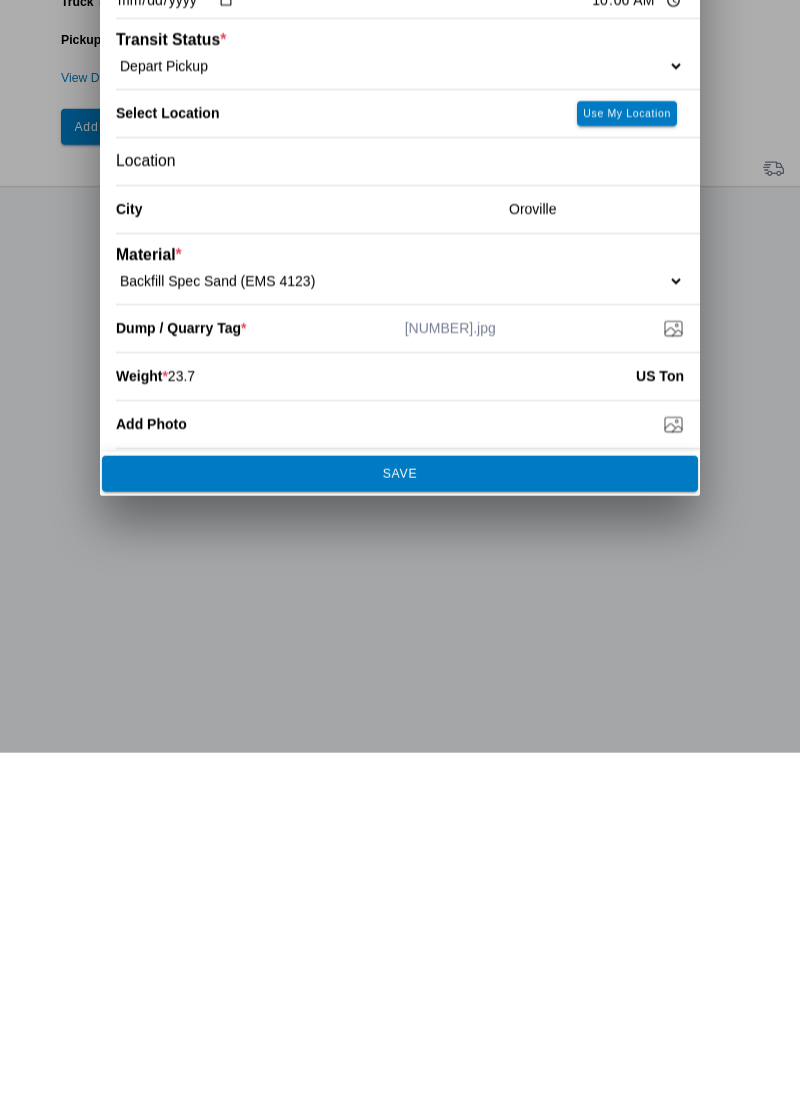 type on "23.7" 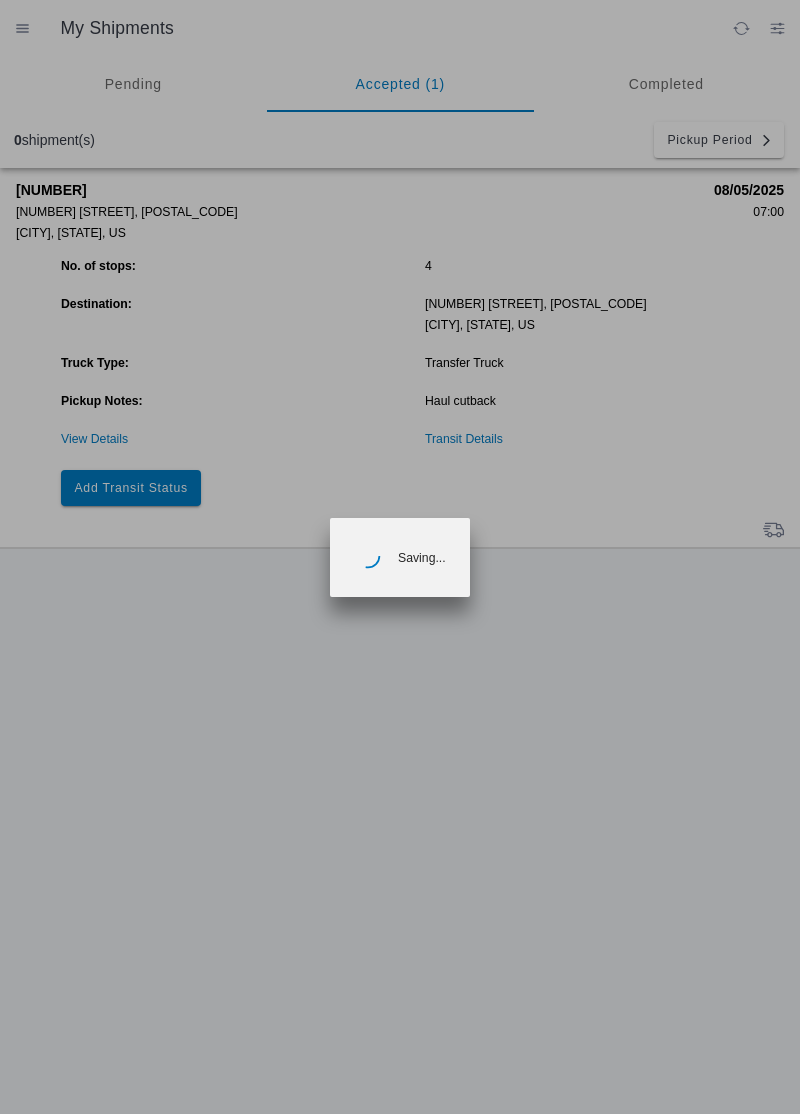 click at bounding box center (400, 557) 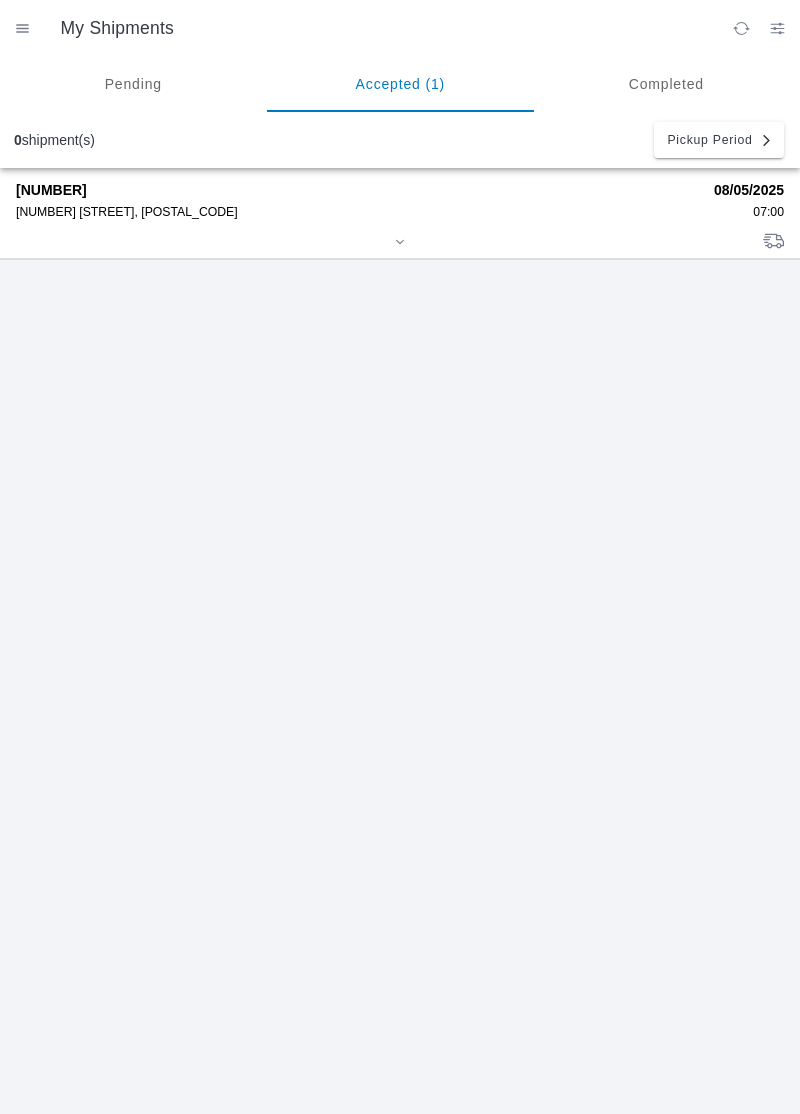 click on "[NUMBER] [STREET], [POSTAL_CODE]" 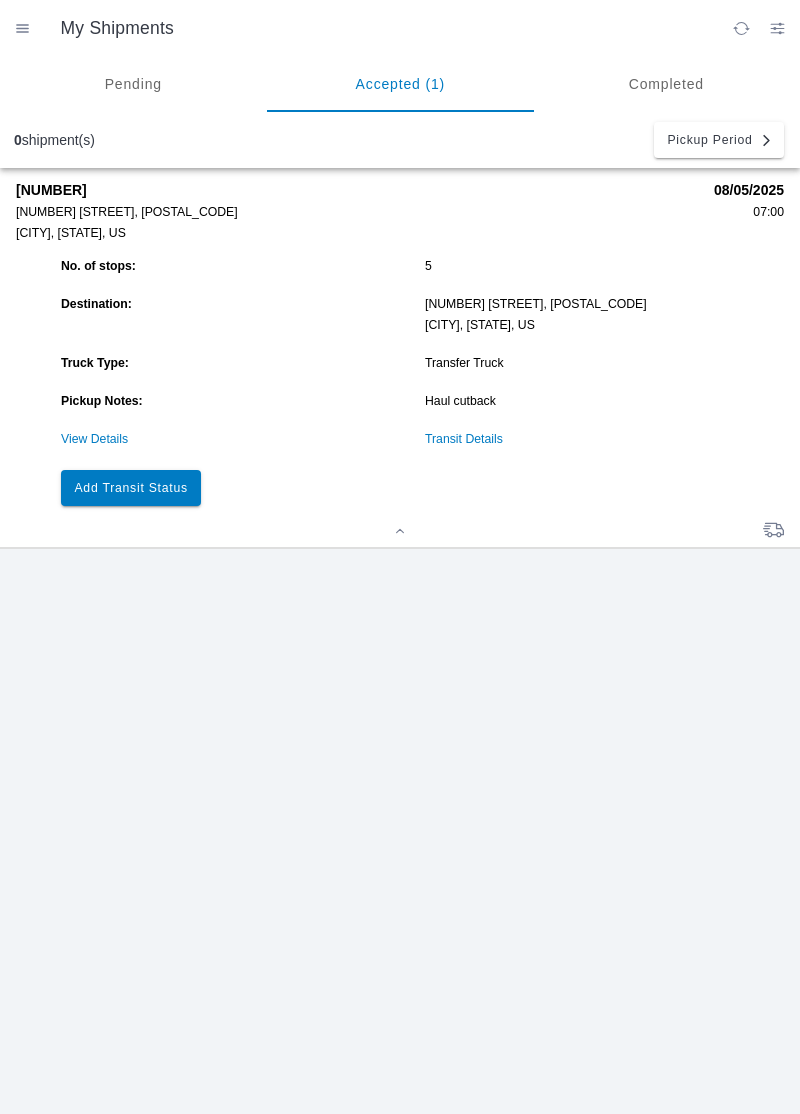click on "Add Transit Status" 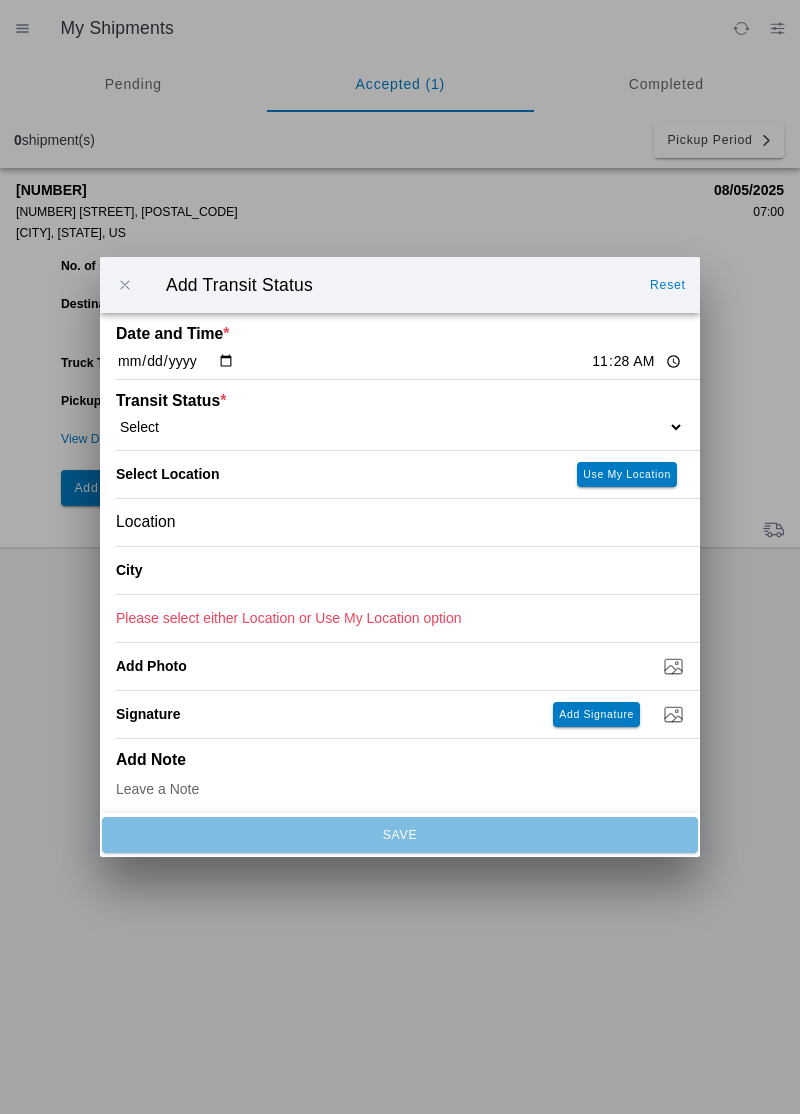 click on "11:28" 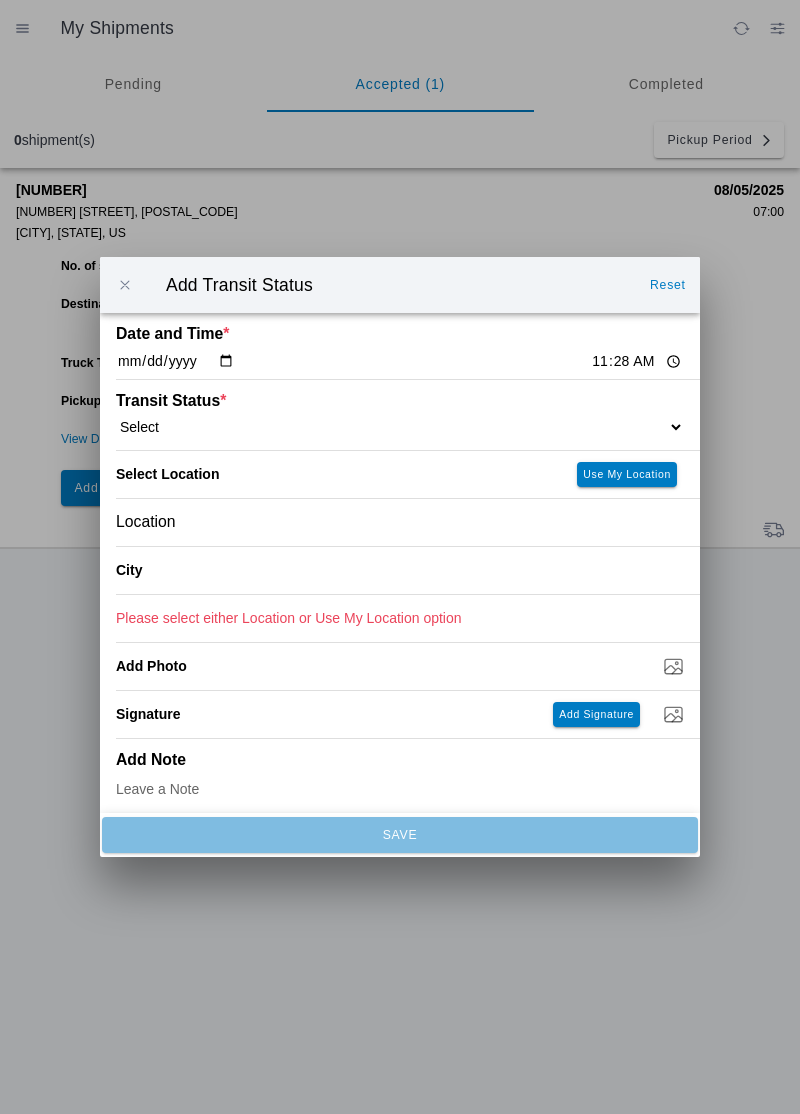 type on "10:45" 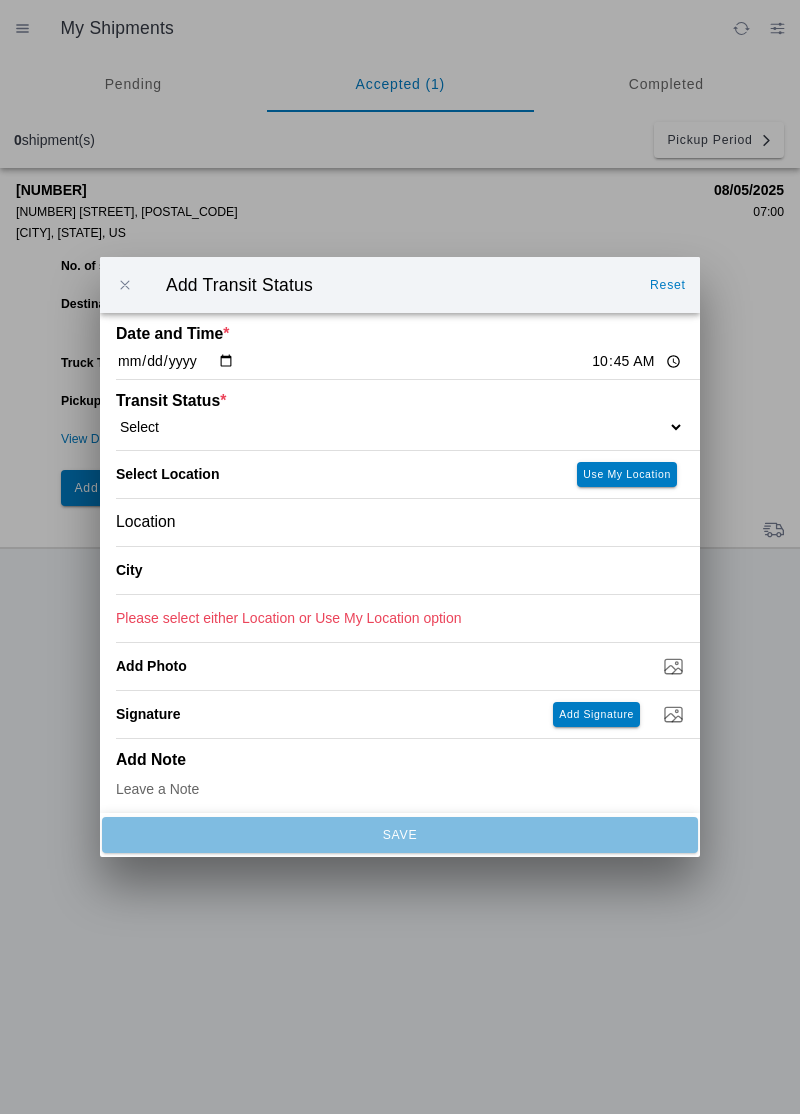 click on "Select  Arrive at Drop Off   Arrive at Pickup   Break Start   Break Stop   Depart Drop Off   Depart Pickup   Shift Complete" 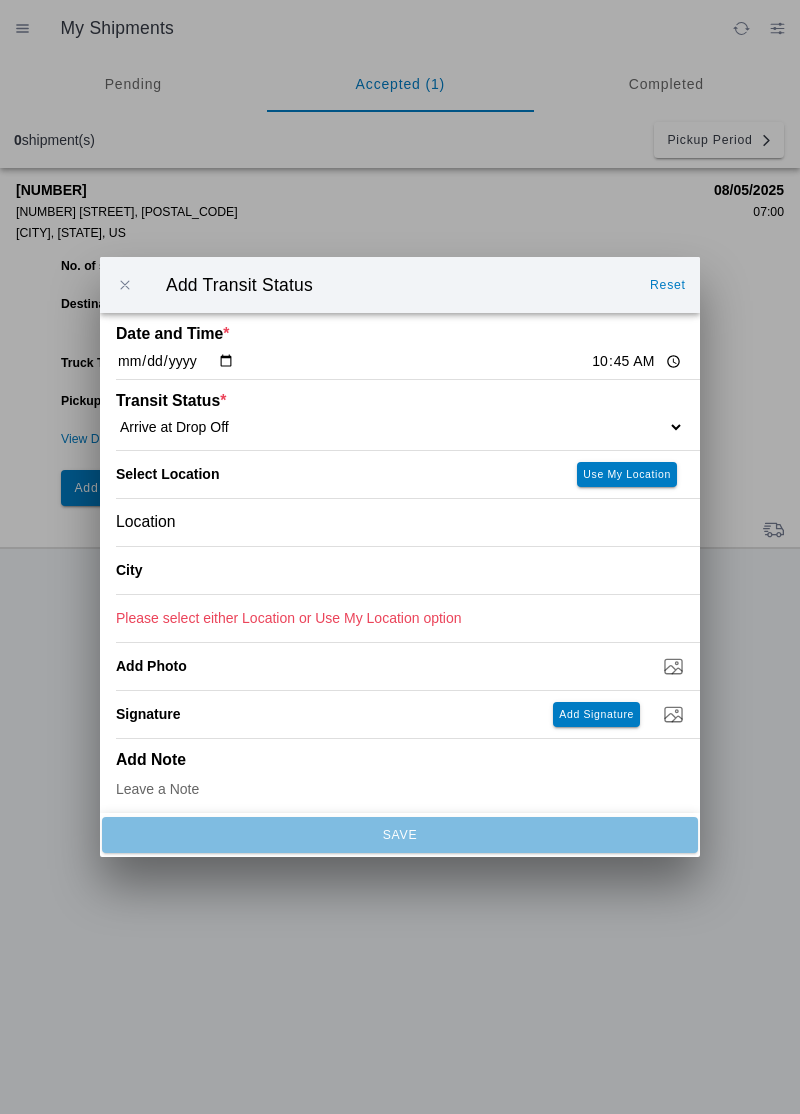 select on "ARVDLVLOC" 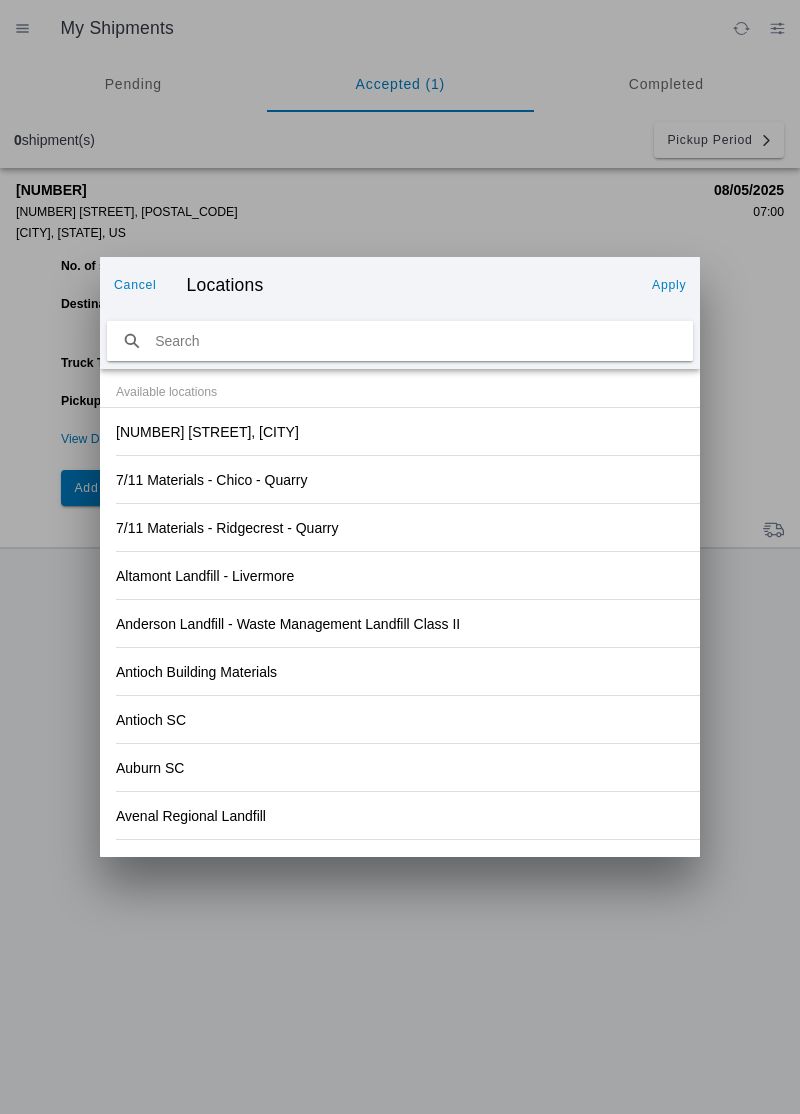 click on "7/11 Materials - Ridgecrest - Quarry" 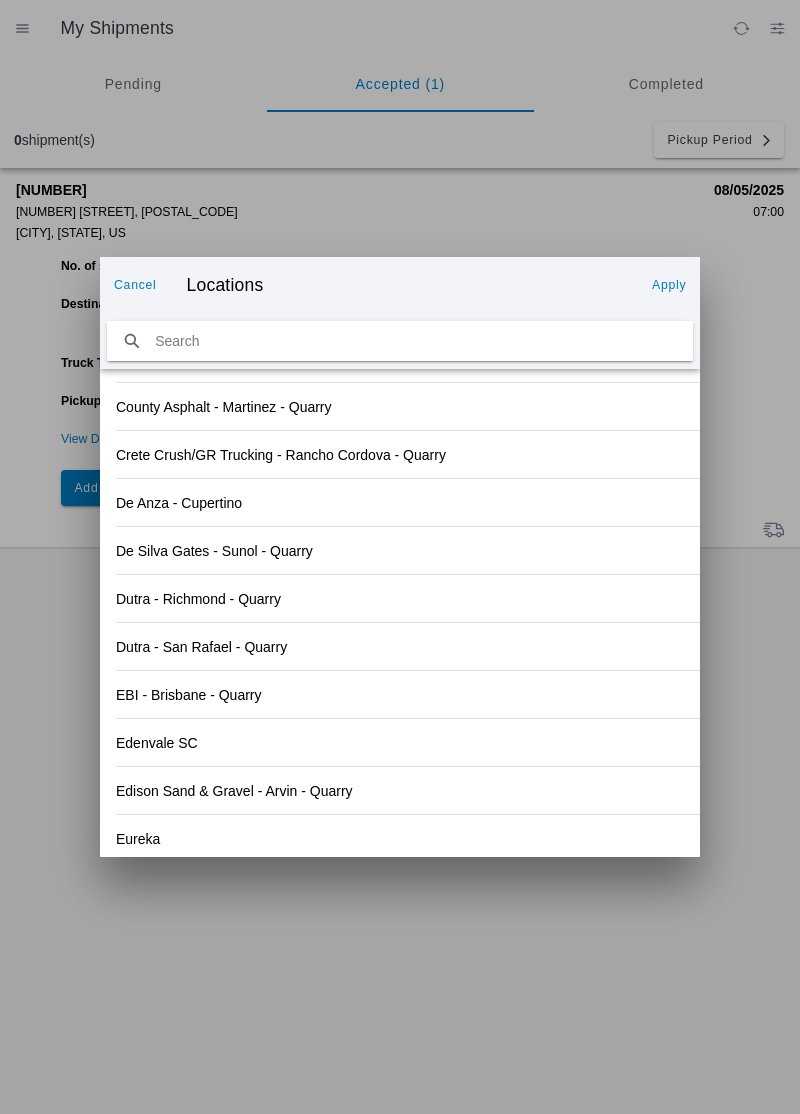 scroll, scrollTop: 2133, scrollLeft: 0, axis: vertical 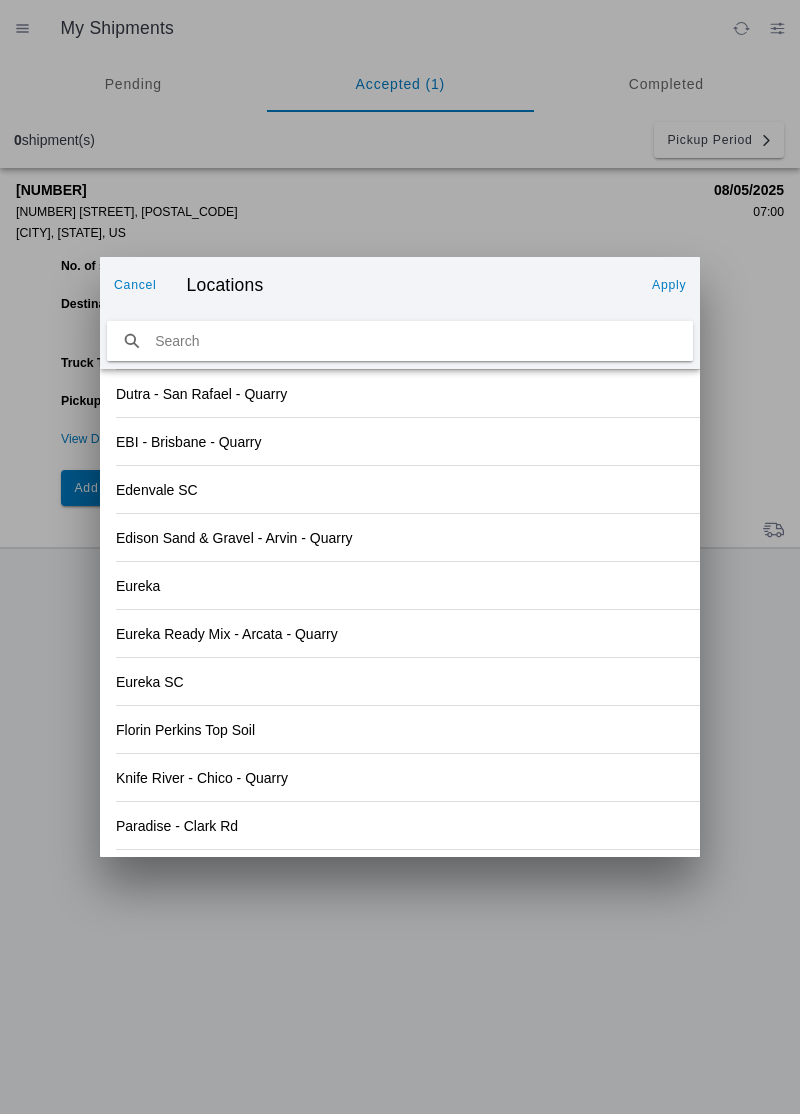 click on "Paradise - Clark Rd" 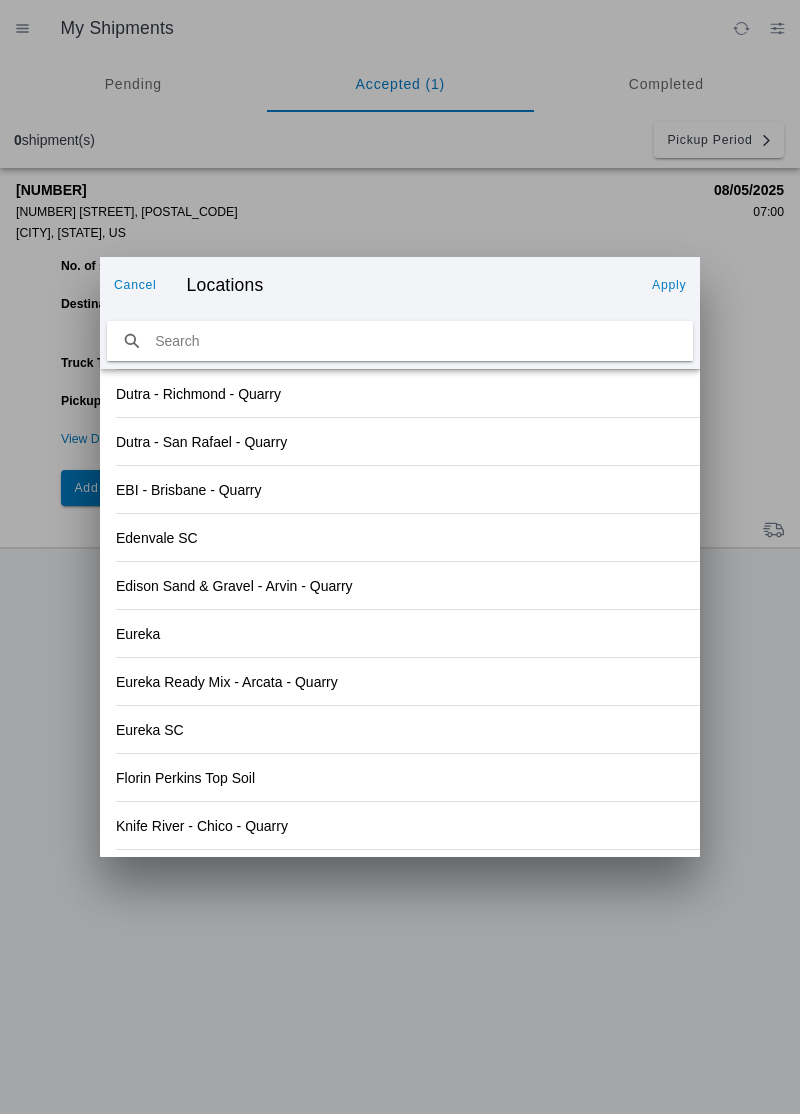 click on "Apply" 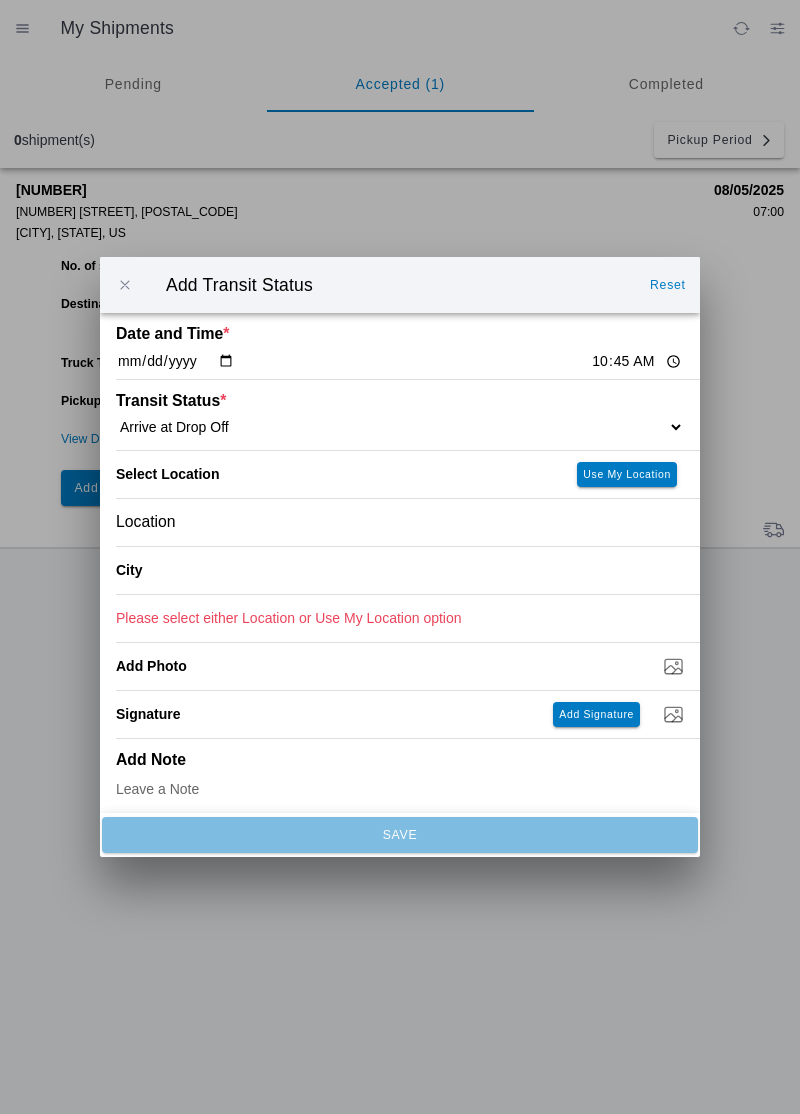 type on "[CITY]" 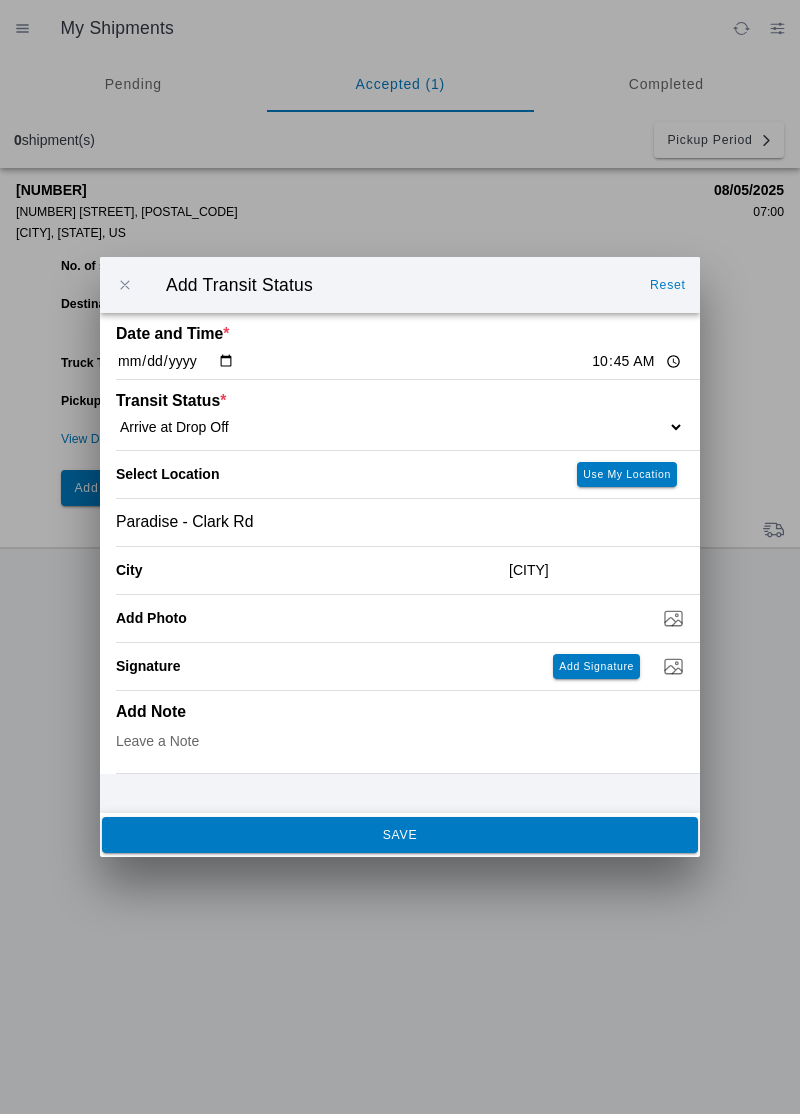click on "SAVE" 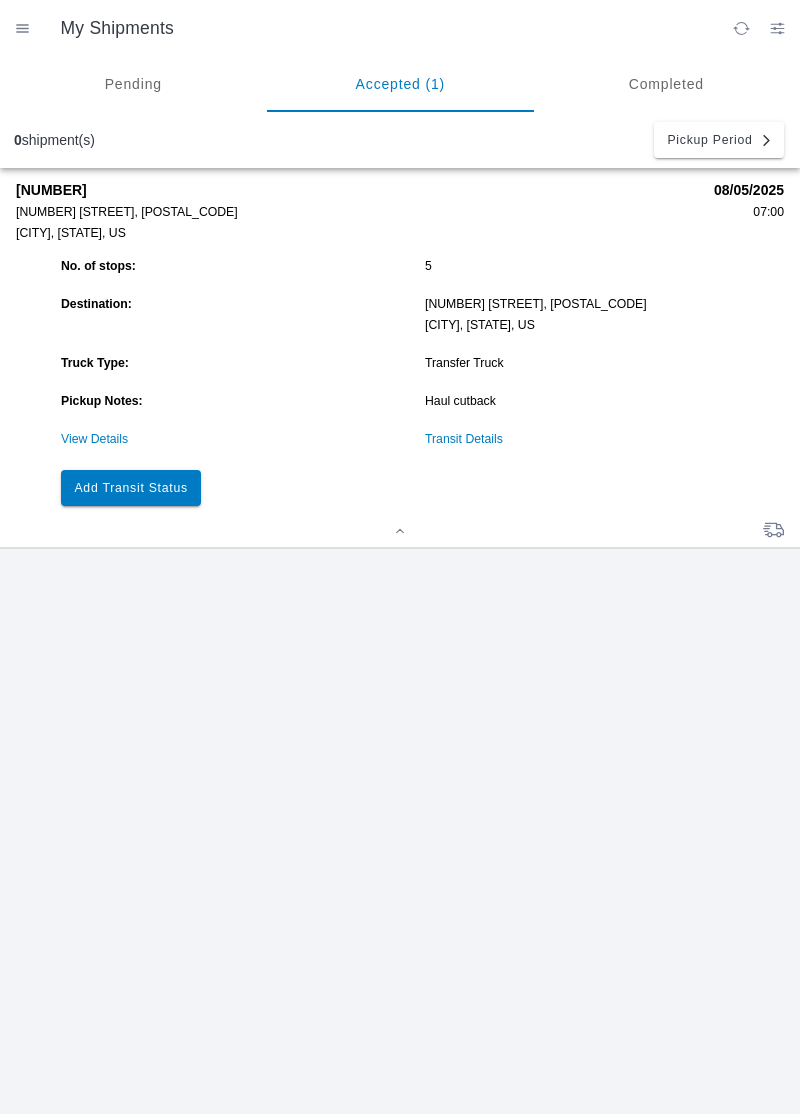 click on "Add Transit Status" 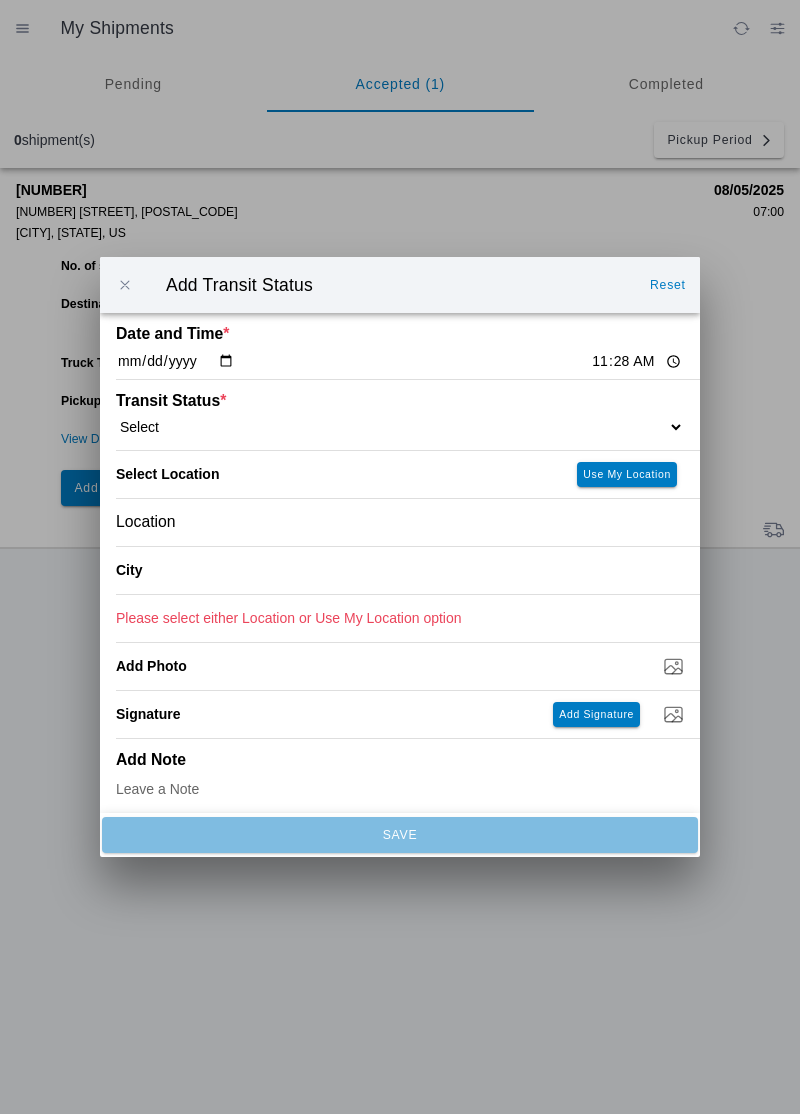 click on "11:28" 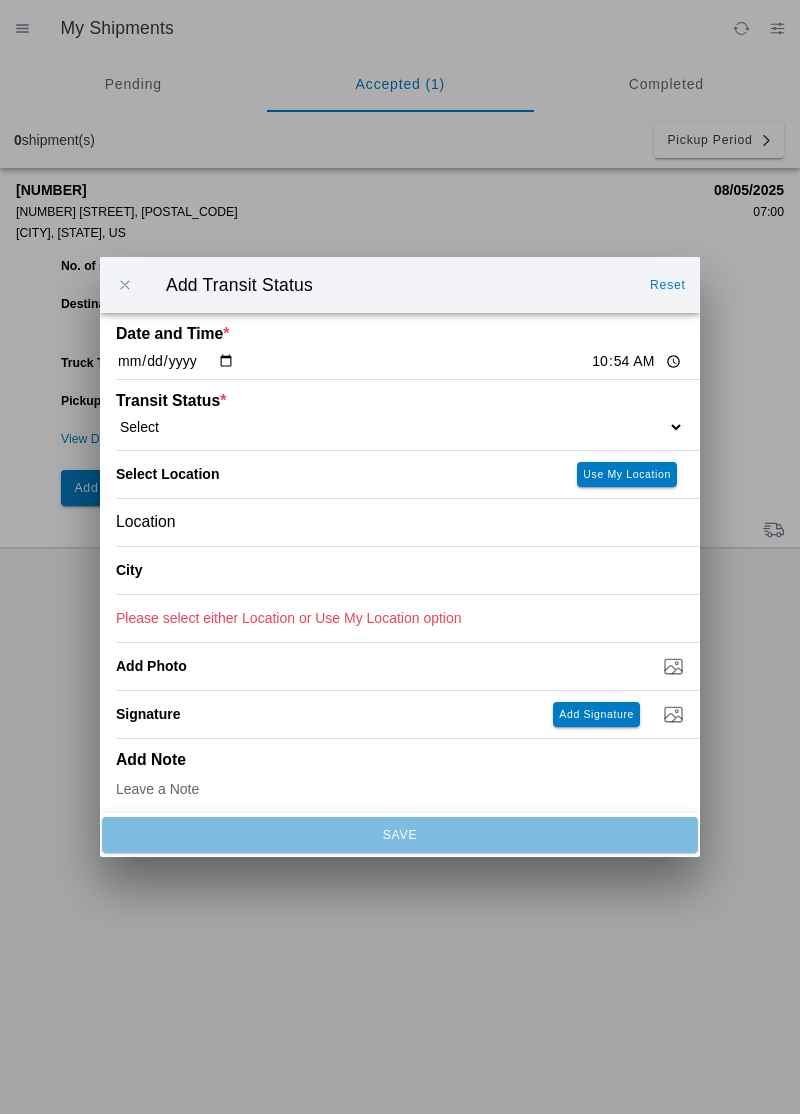 click on "Select  Arrive at Drop Off   Arrive at Pickup   Break Start   Break Stop   Depart Drop Off   Depart Pickup   Shift Complete" 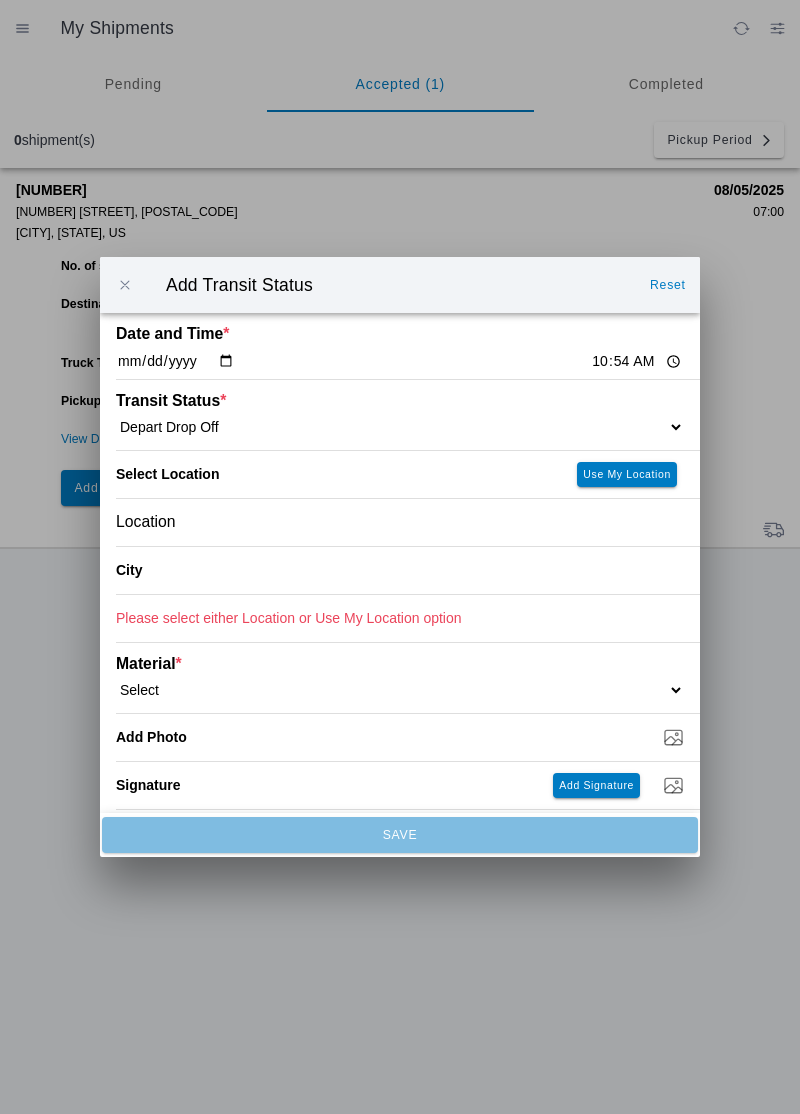 click on "Location" 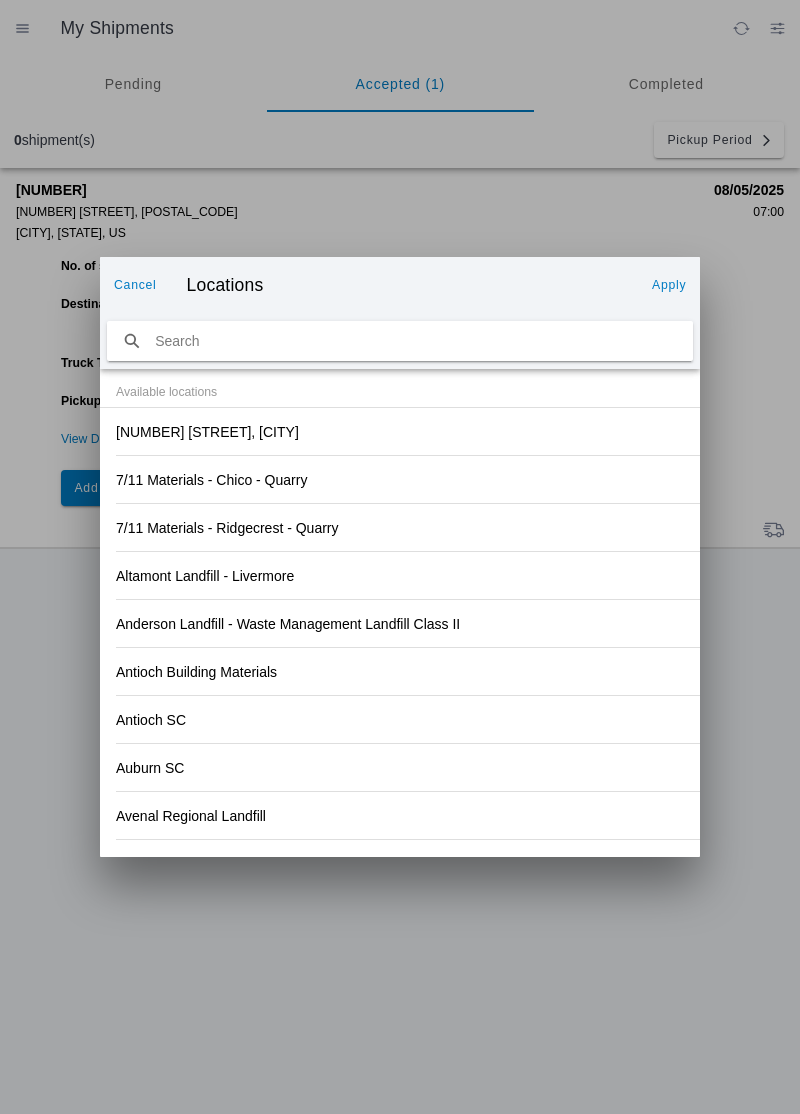 click on "Altamont Landfill - Livermore" 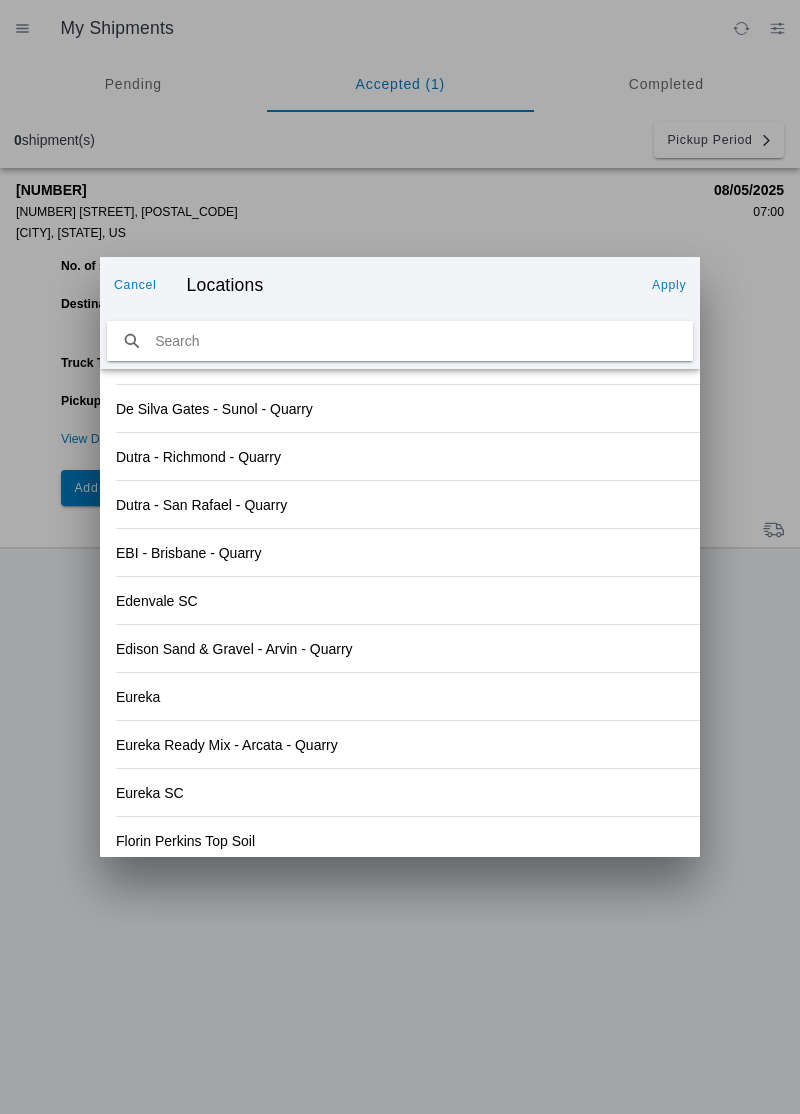scroll, scrollTop: 2133, scrollLeft: 0, axis: vertical 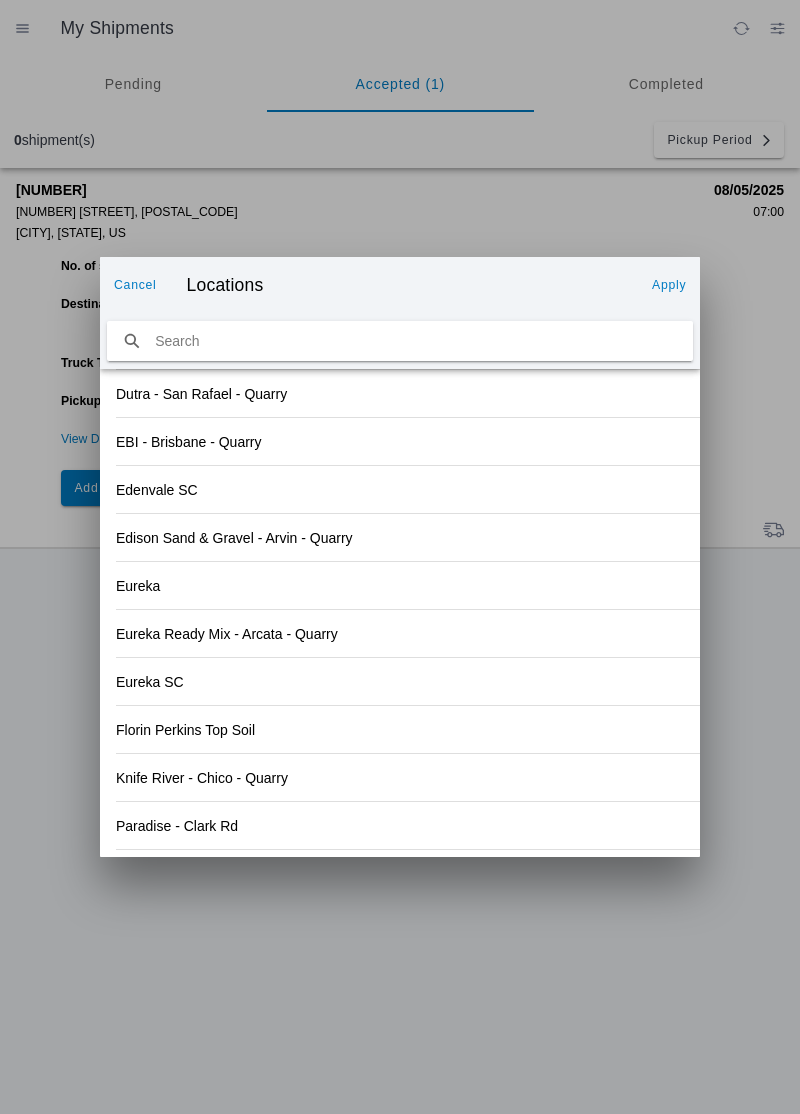 click on "Paradise - Clark Rd" 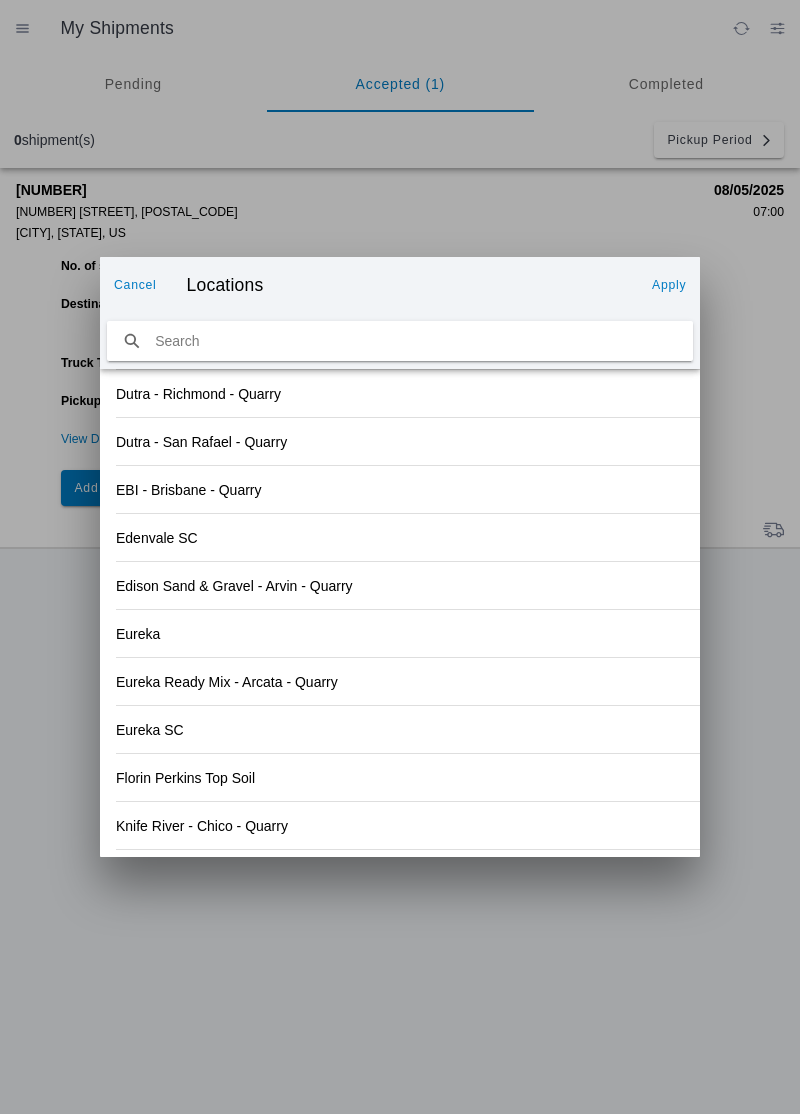 click on "Apply" 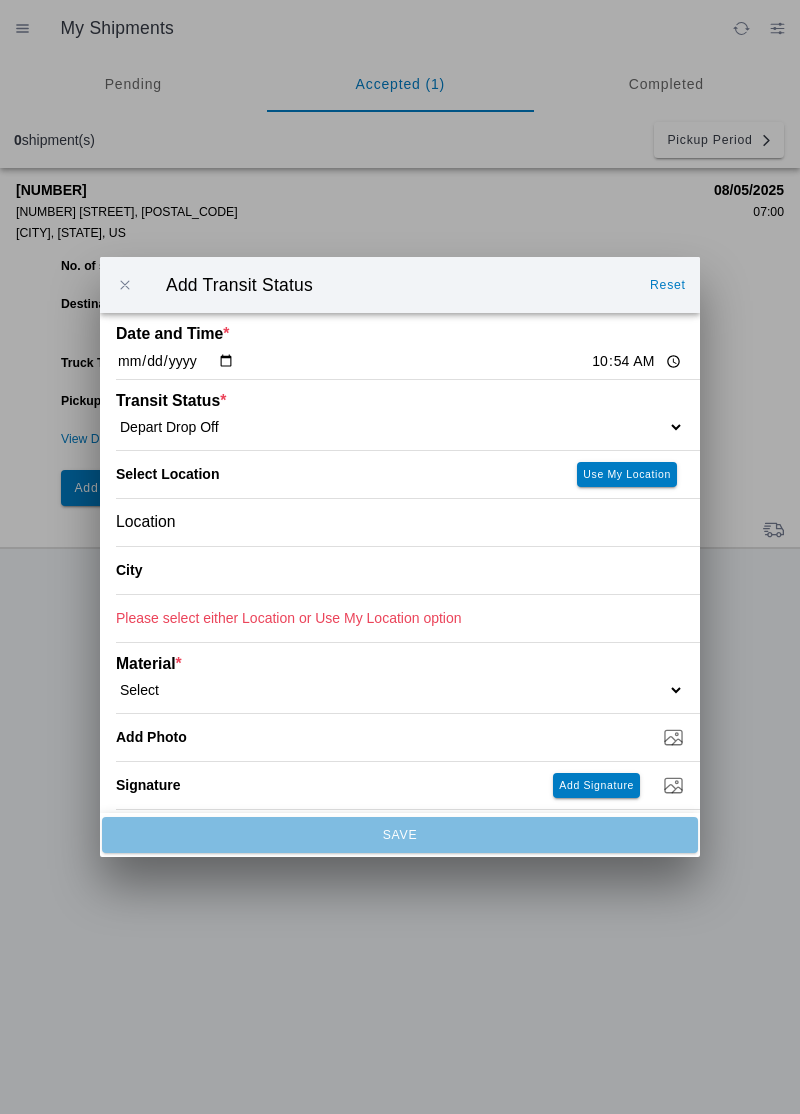 type on "[CITY]" 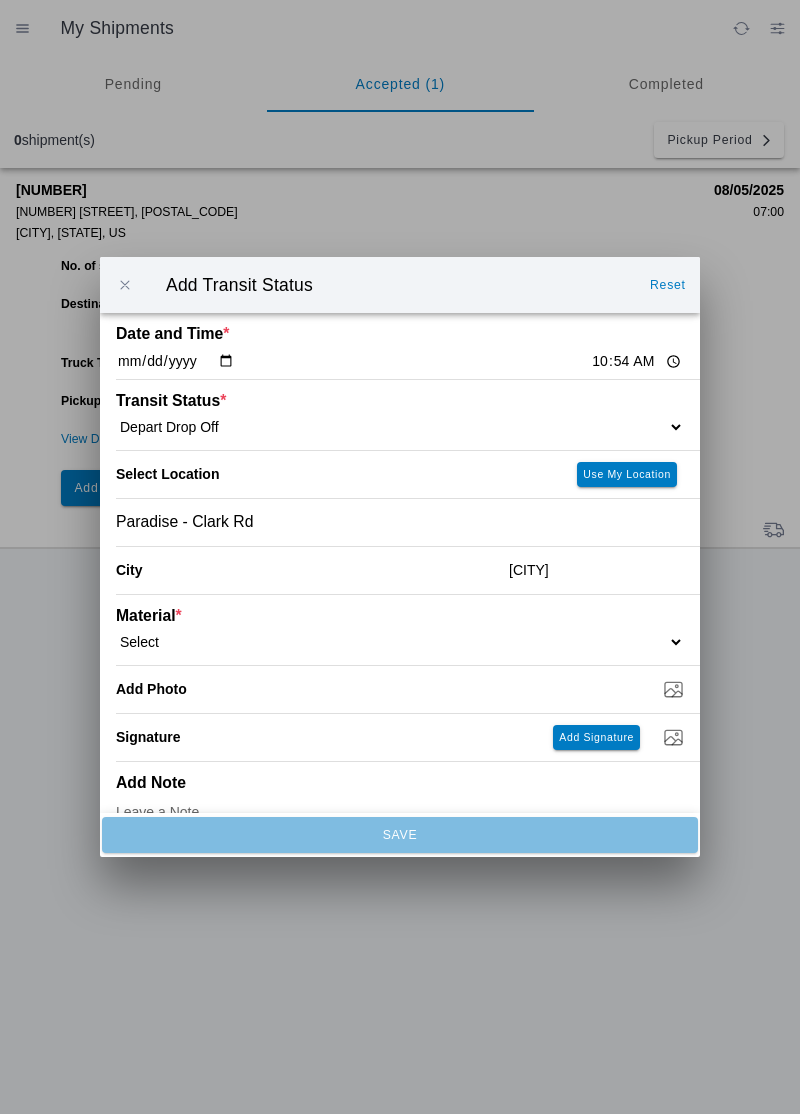 click on "Select  1" x 3" Rock   1" x 4" Rock   2" x 4" Rock   Asphalt Cold Patch   Backfill Spec Lapis Sand (EMS 4123)   Backfill Spec Sand (EMS 4123)   Base Rock (Class 2)   Broken Concrete/Asphalt   C-Ballast   Crushed Base Rock (3/4")   D-Ballast   Drain Rock (1.5")   Drain Rock (3/4")   Dry Spoils   Oversized Concrete/Asphalt   Palletized EZ Street   Premium Asphalt Cold Patch   Recycled Base Rock (Class 2)   Rip Rap   Top Soil" 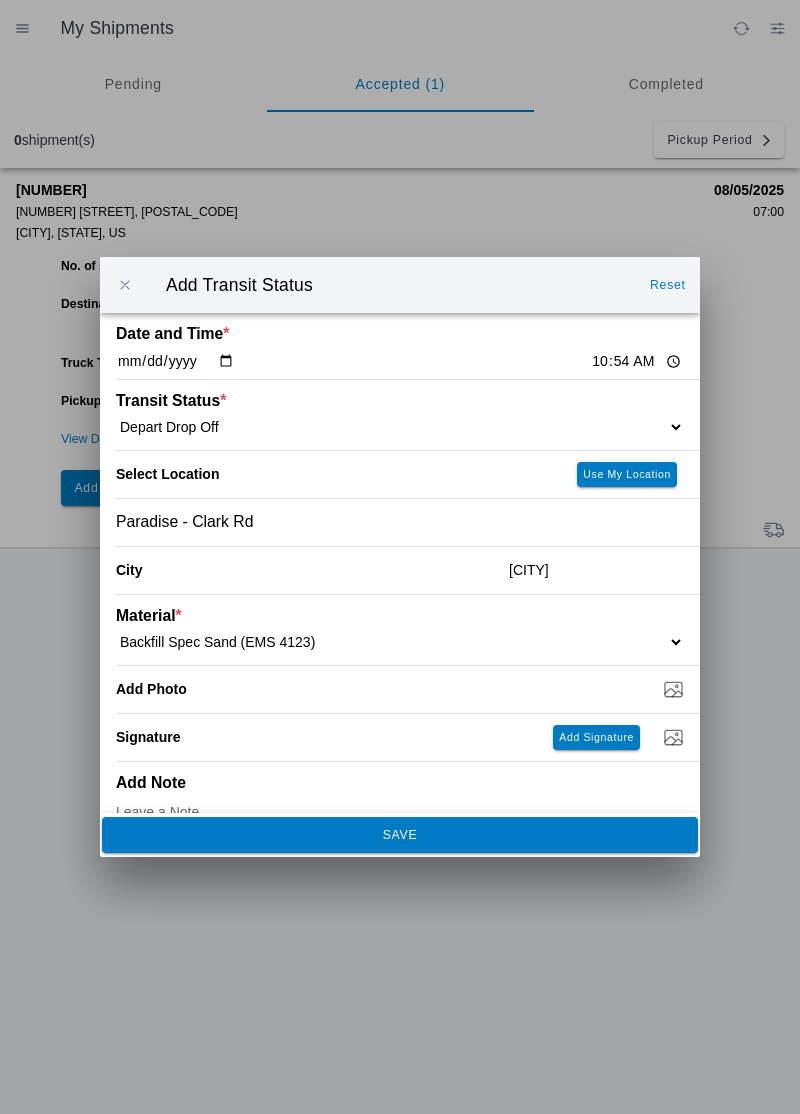 click on "SAVE" 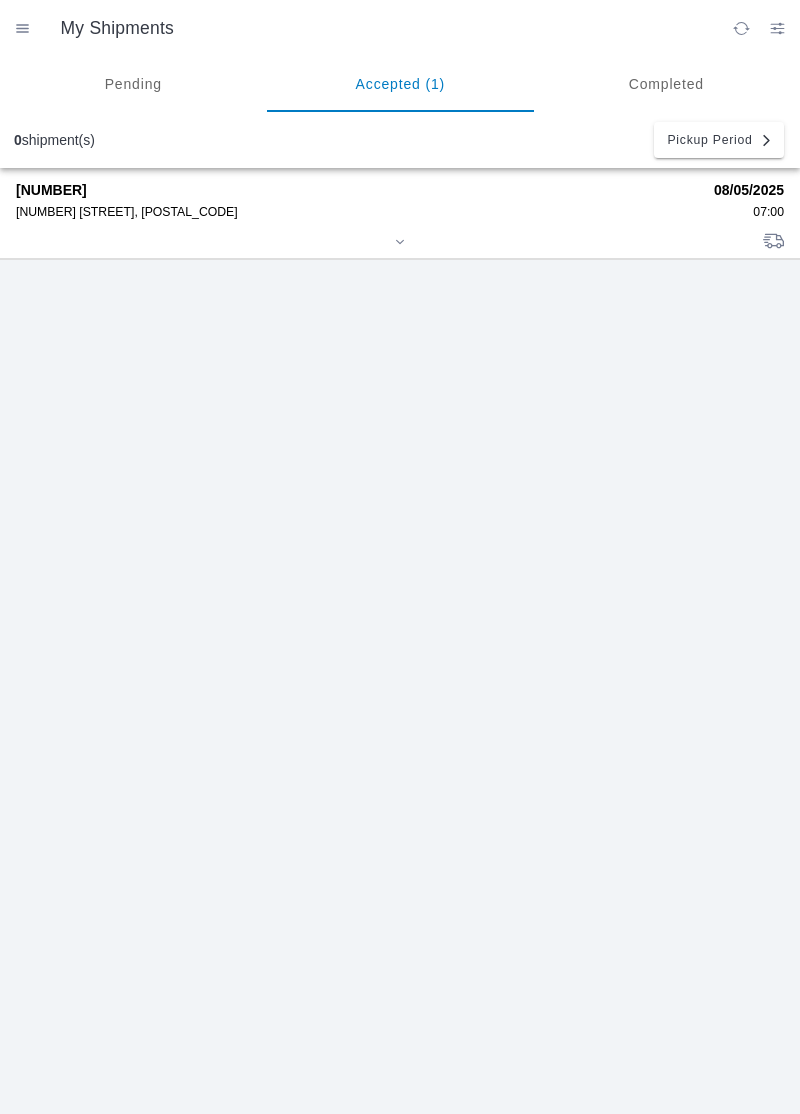 click on "[NUMBER]   [NUMBER] [STREET], [POSTAL_CODE]  [DATE]  [TIME]" 